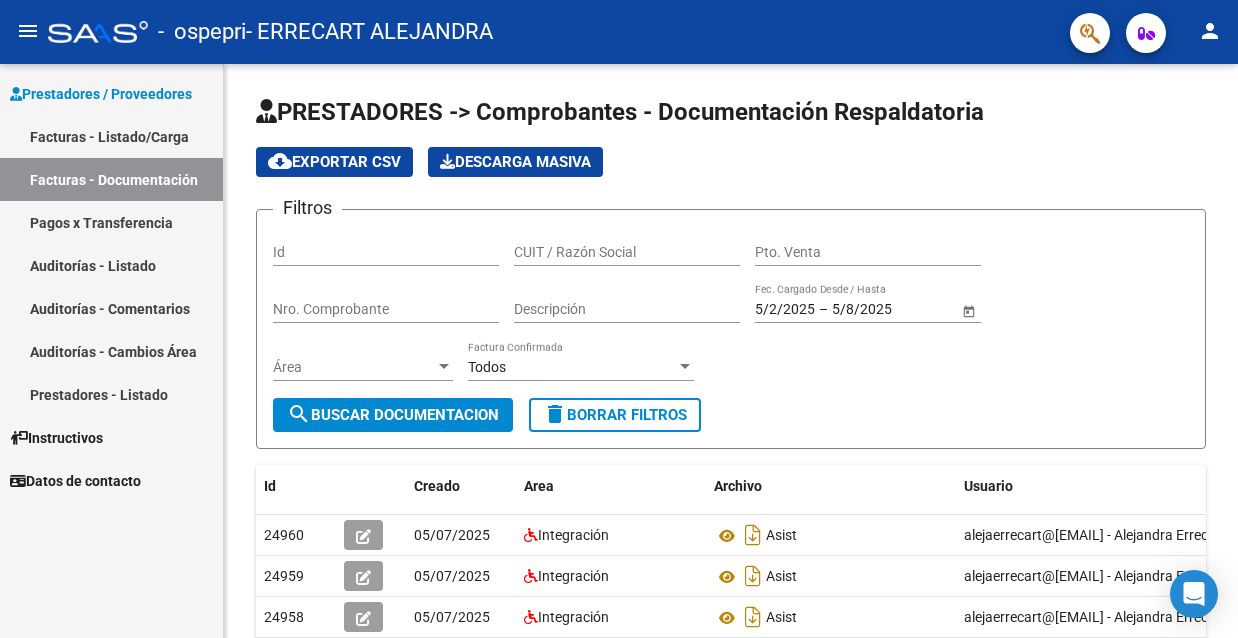 scroll, scrollTop: 0, scrollLeft: 0, axis: both 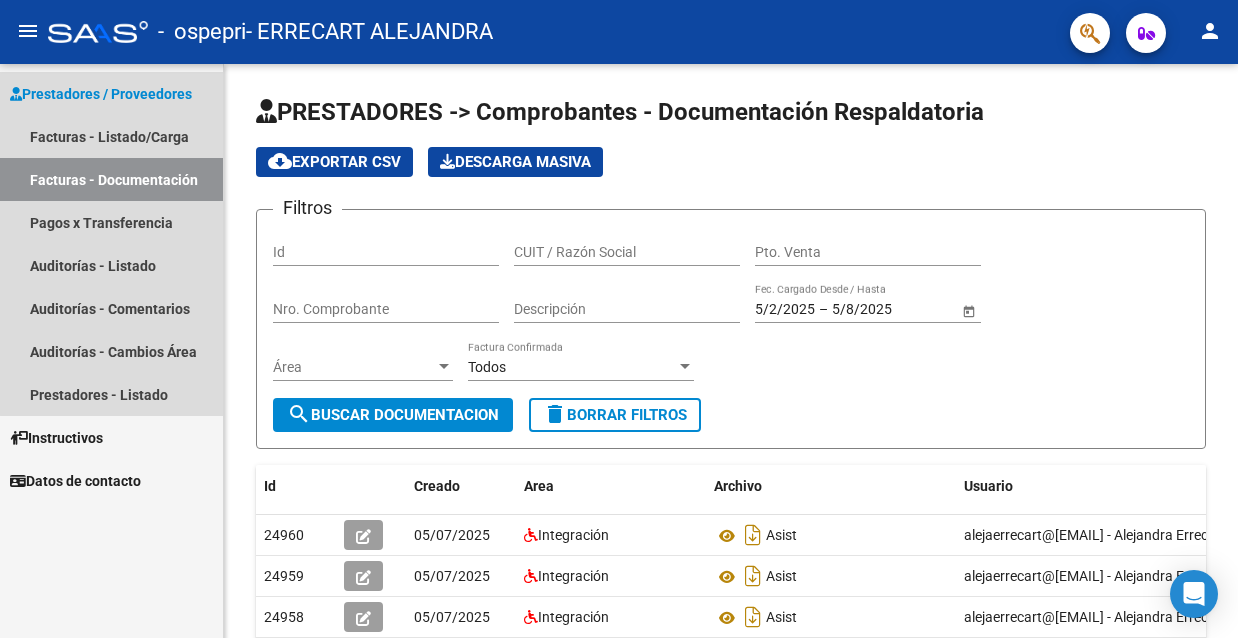 click on "Facturas - Documentación" at bounding box center (111, 179) 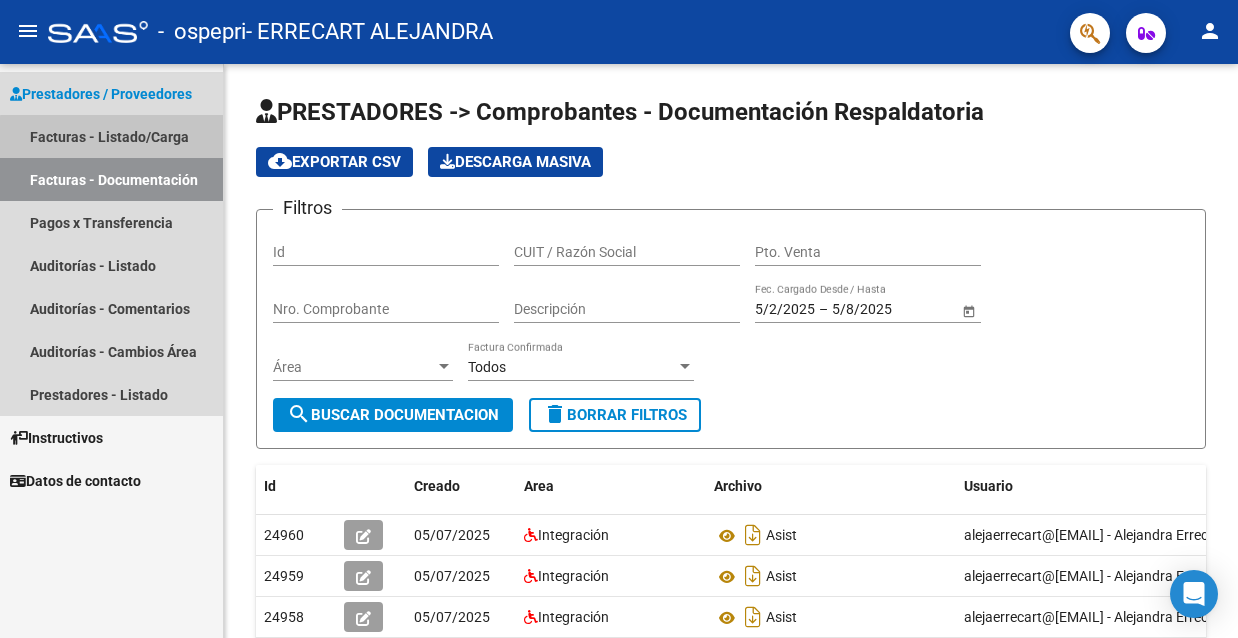 click on "Facturas - Listado/Carga" at bounding box center [111, 136] 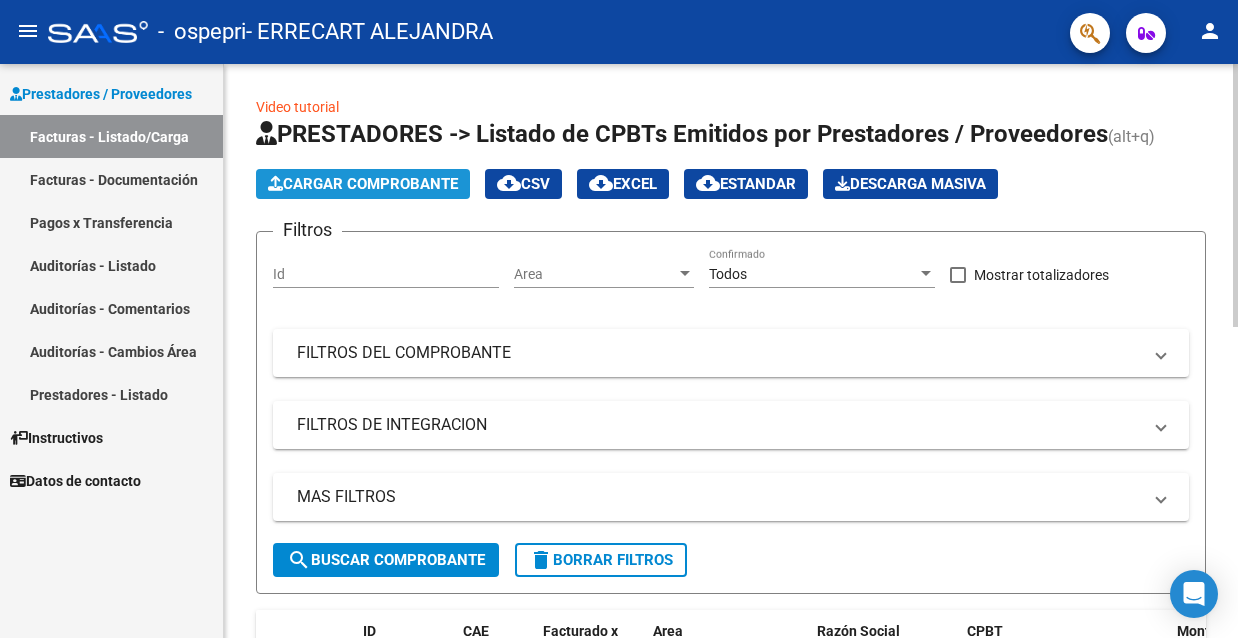 click on "Cargar Comprobante" 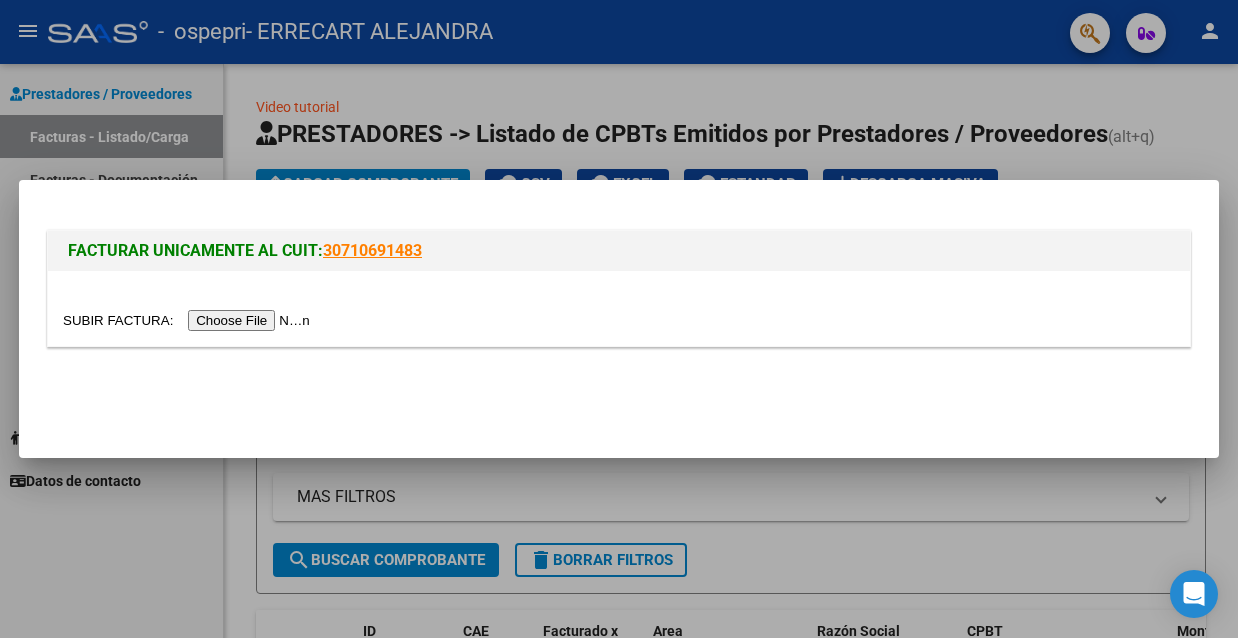 click at bounding box center [189, 320] 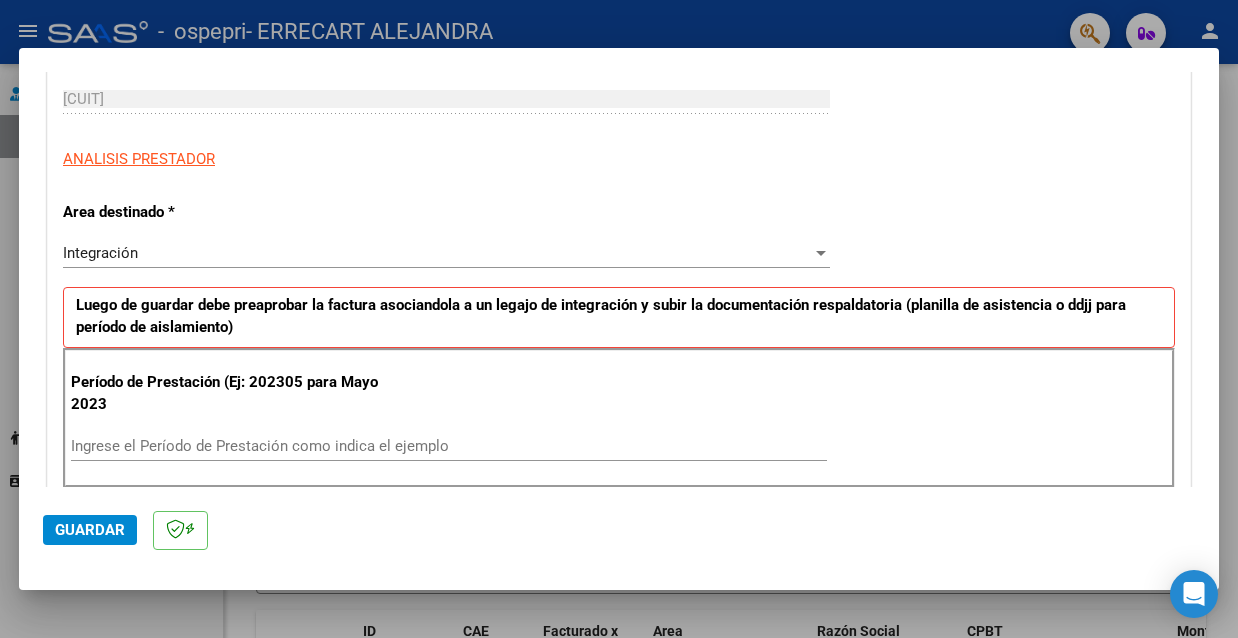 scroll, scrollTop: 311, scrollLeft: 0, axis: vertical 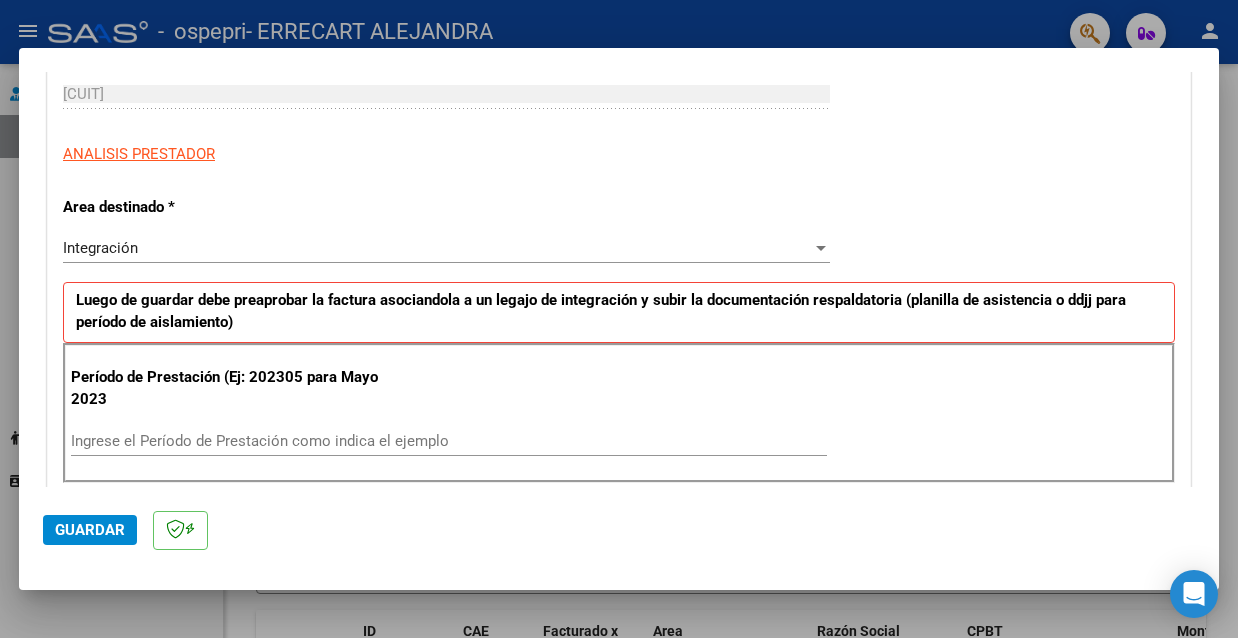 click on "Ingrese el Período de Prestación como indica el ejemplo" at bounding box center [449, 441] 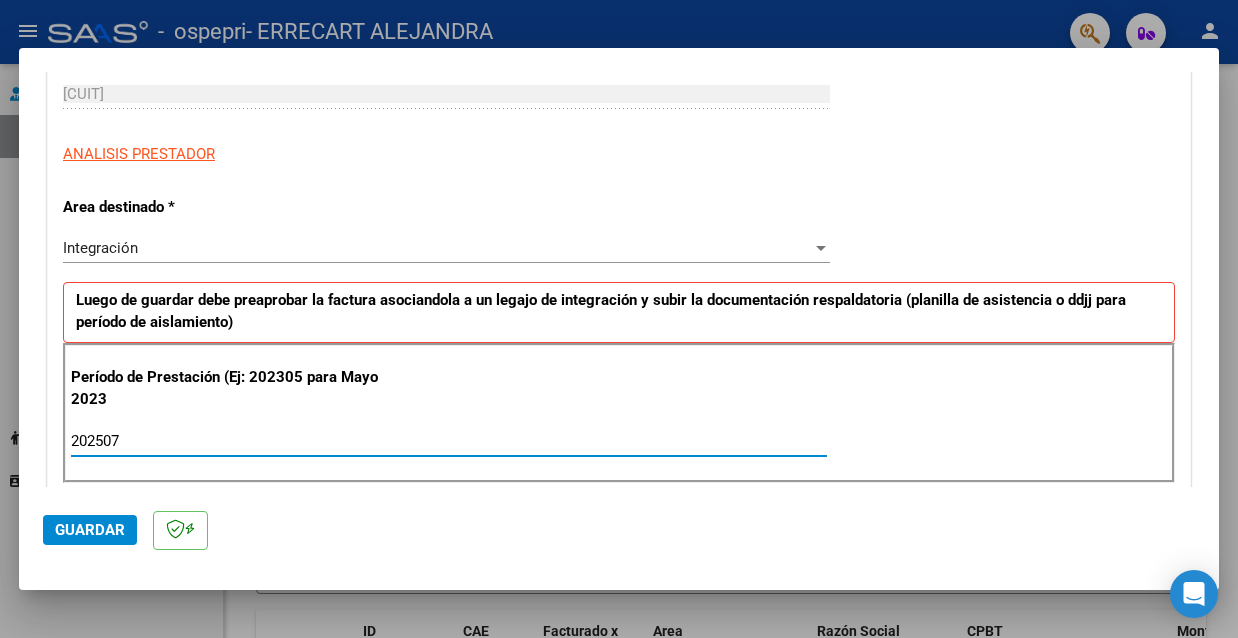 type on "202507" 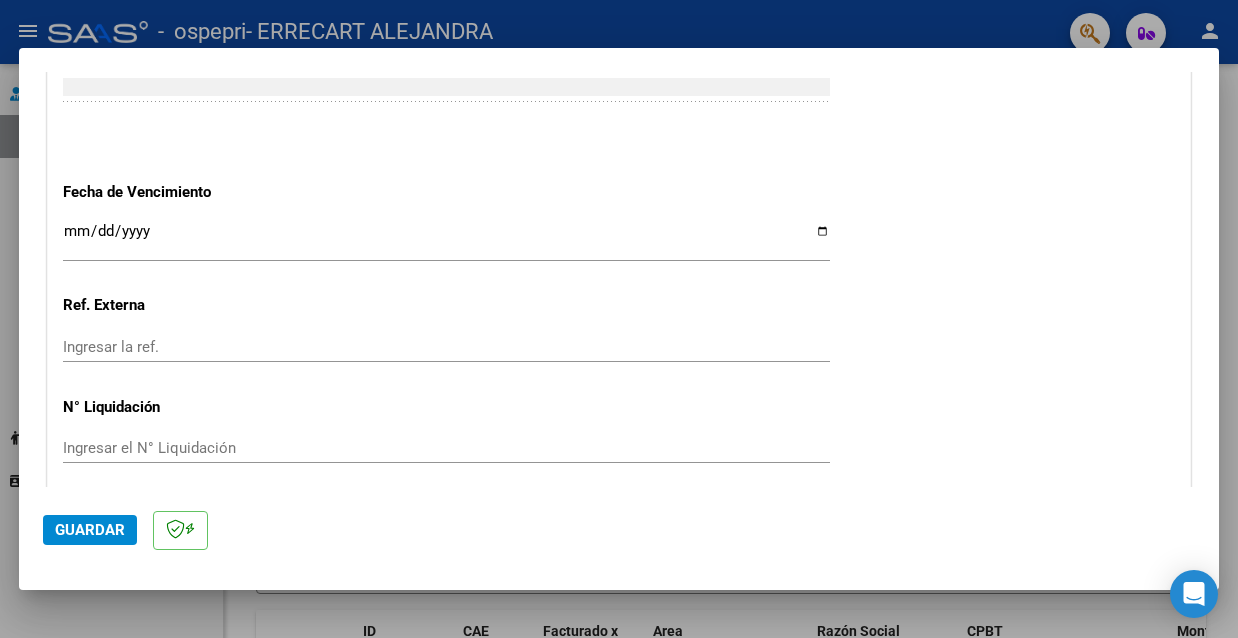 scroll, scrollTop: 1295, scrollLeft: 0, axis: vertical 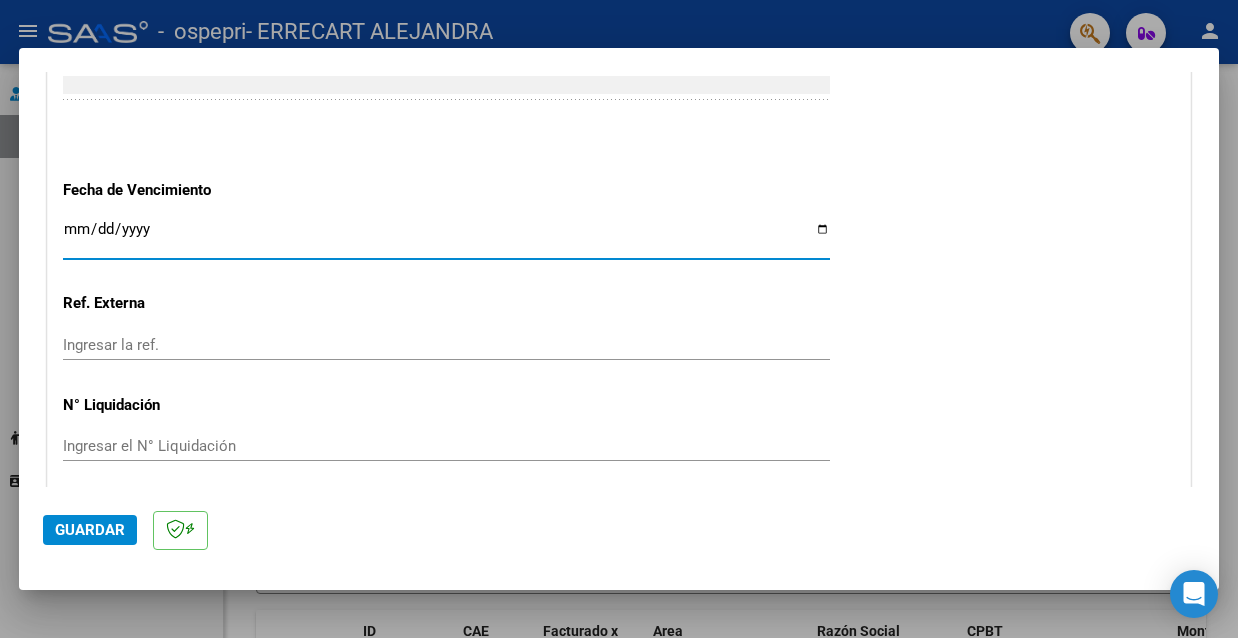 click on "Ingresar la fecha" at bounding box center [446, 237] 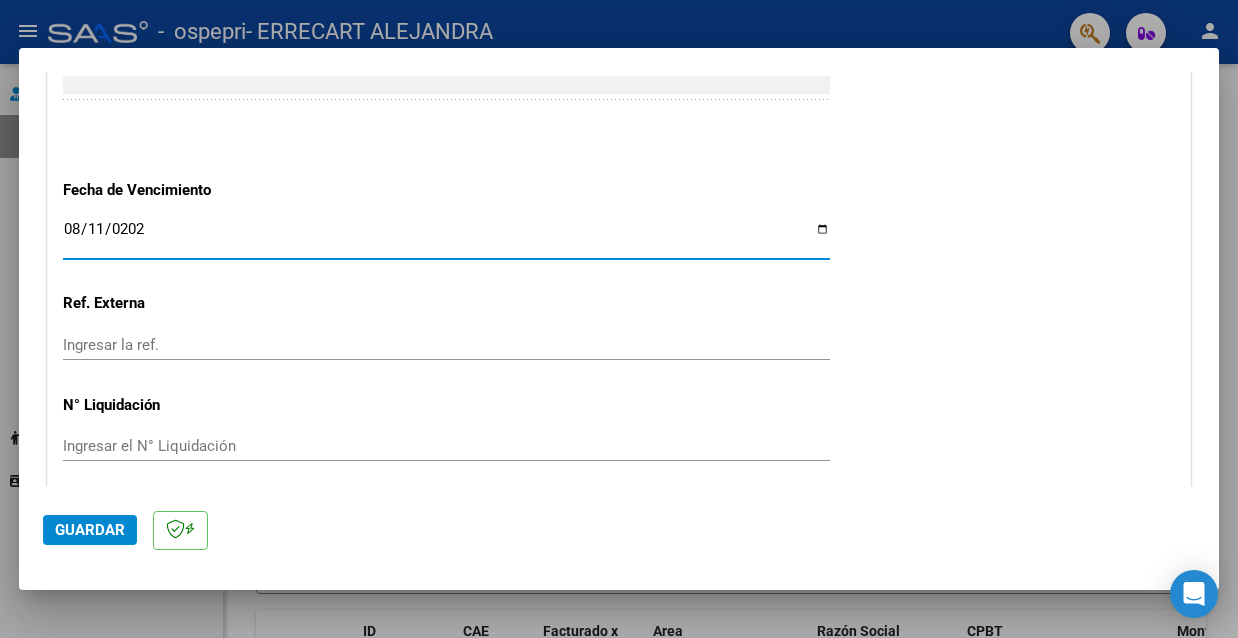 type on "2025-08-11" 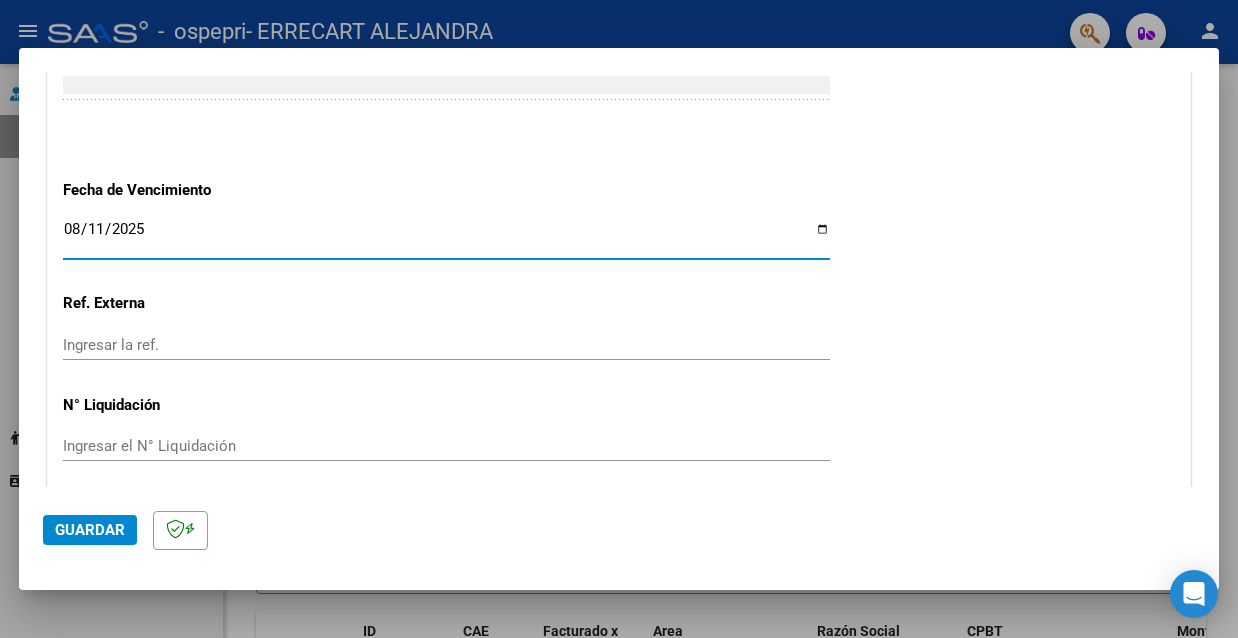 scroll, scrollTop: 1363, scrollLeft: 0, axis: vertical 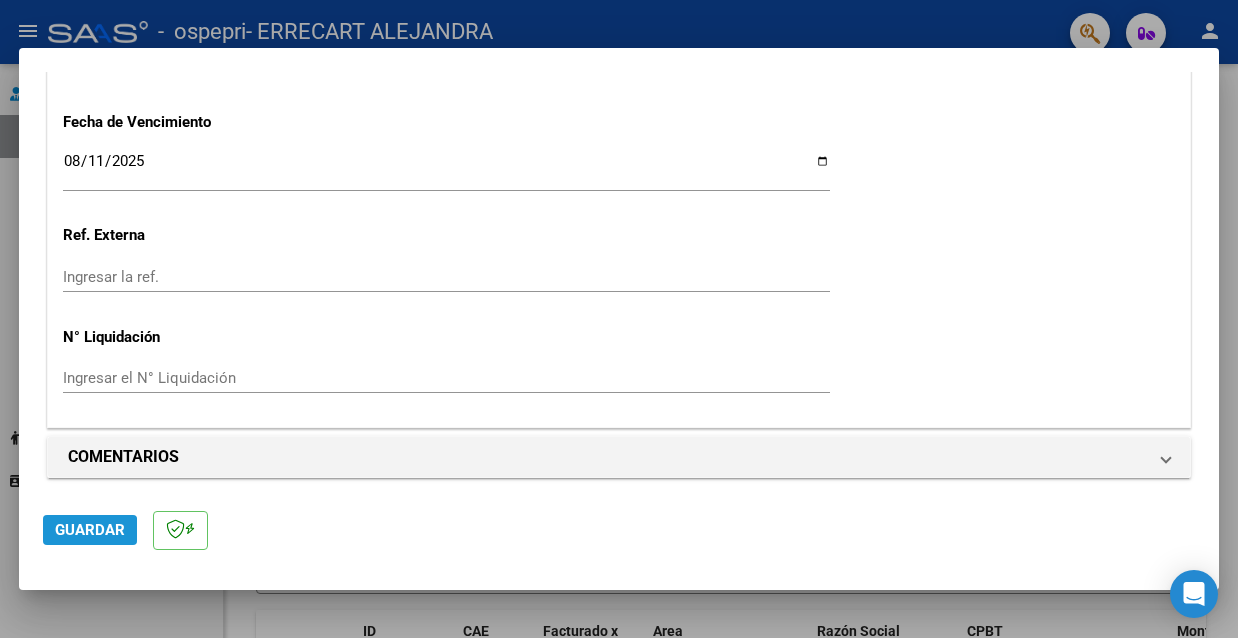 click on "Guardar" 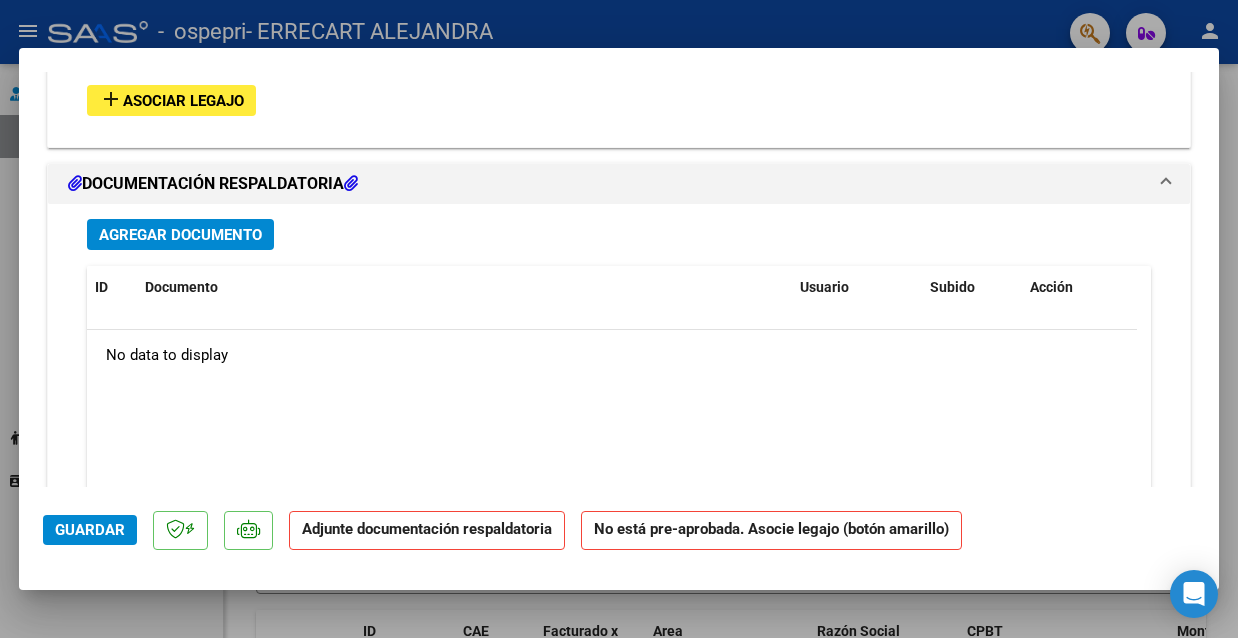 scroll, scrollTop: 1841, scrollLeft: 0, axis: vertical 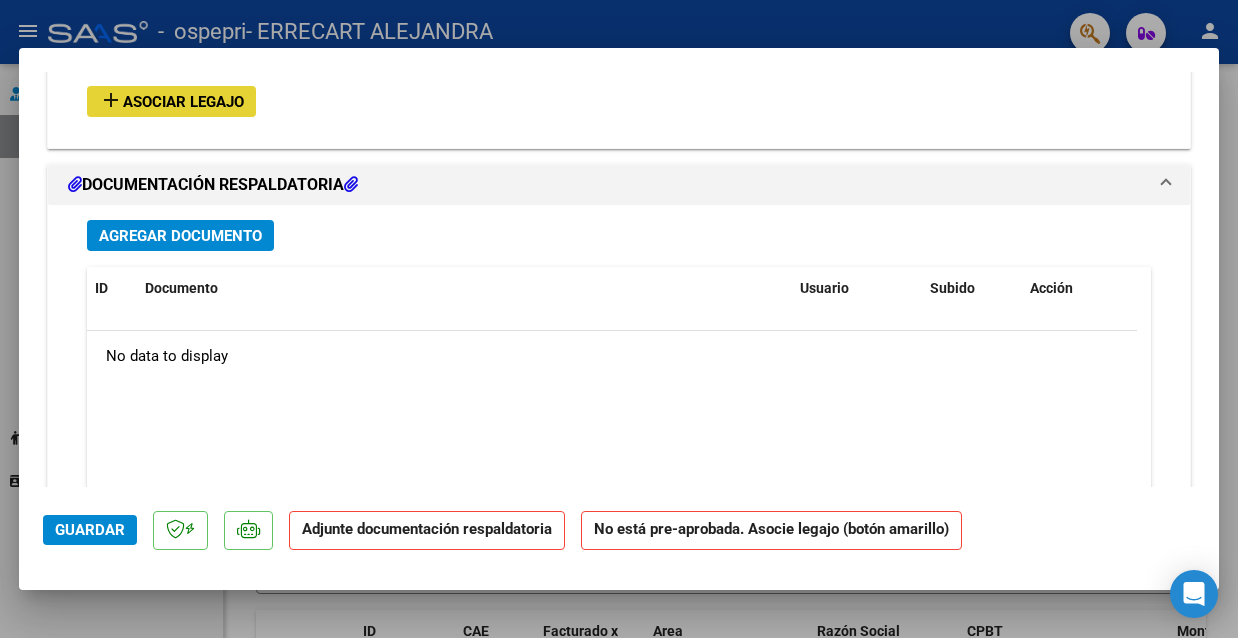 click on "Asociar Legajo" at bounding box center (183, 102) 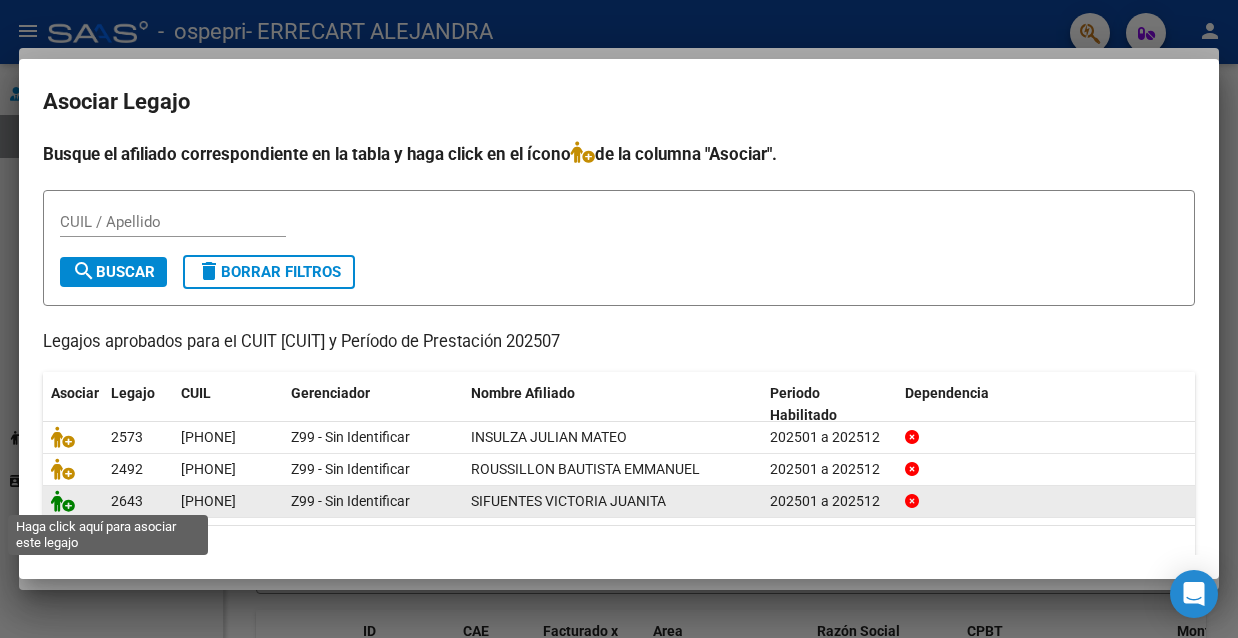 click 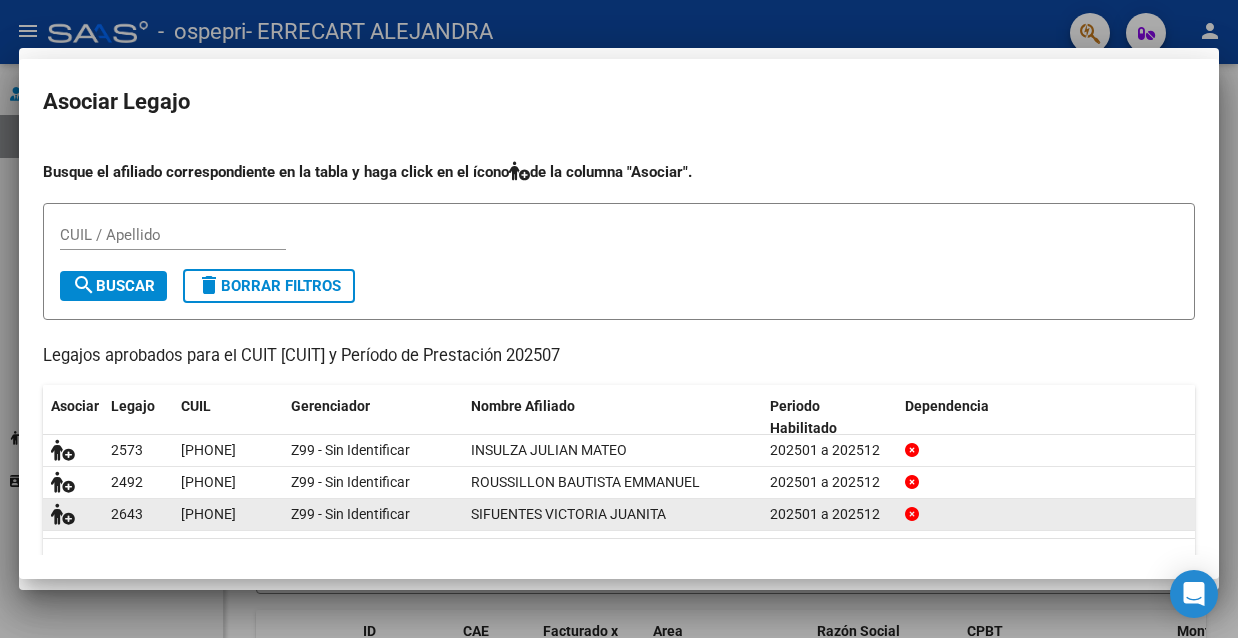 scroll, scrollTop: 1894, scrollLeft: 0, axis: vertical 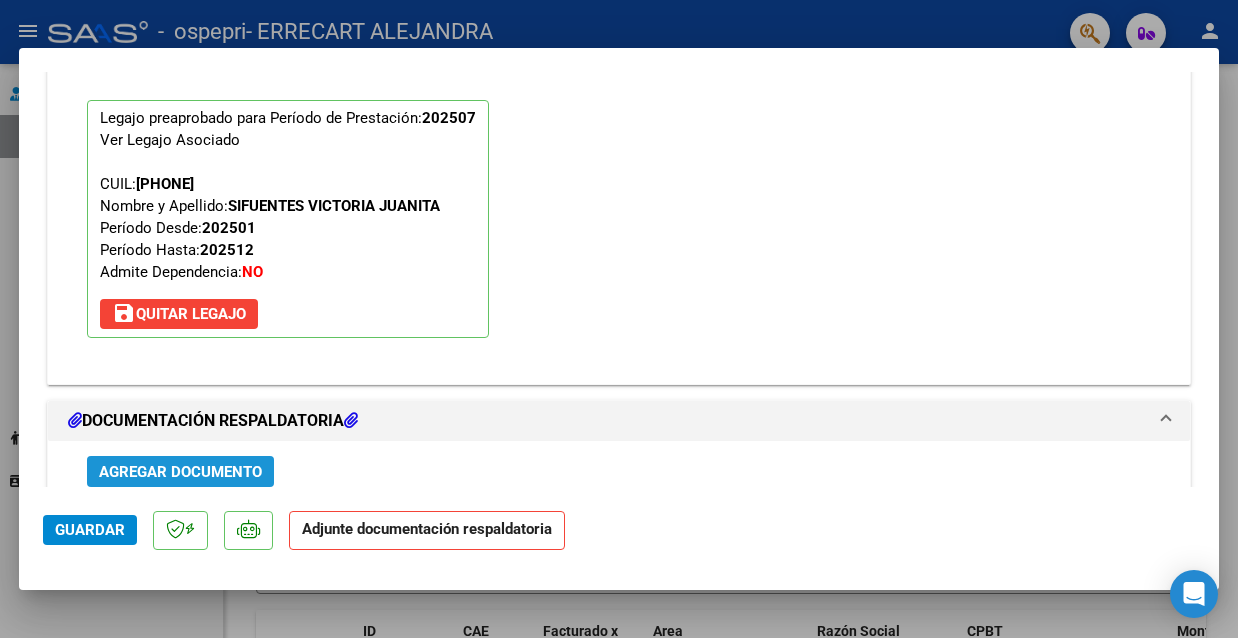 click on "Agregar Documento" at bounding box center (180, 472) 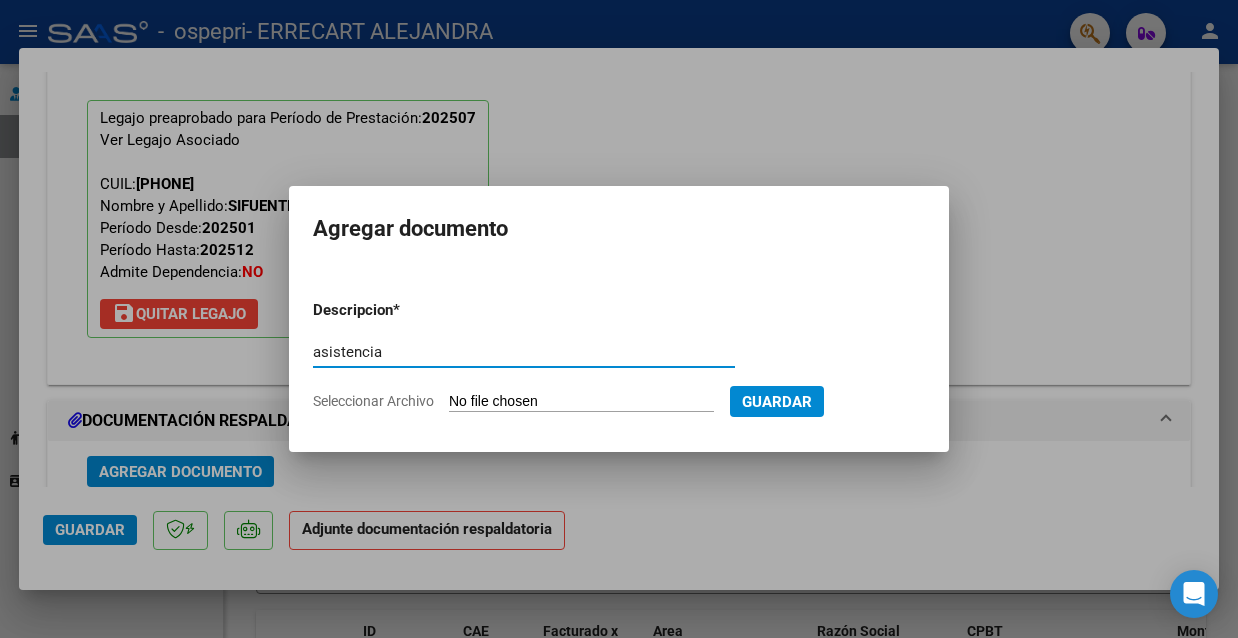 type on "asistencia" 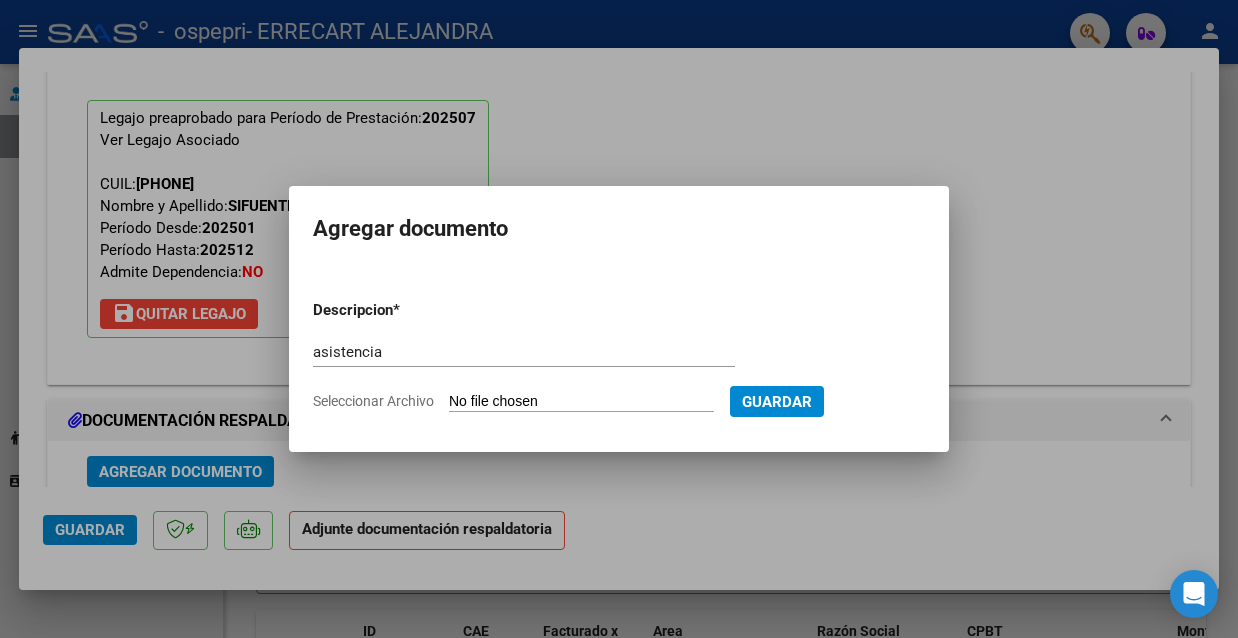 click on "Seleccionar Archivo" at bounding box center [581, 402] 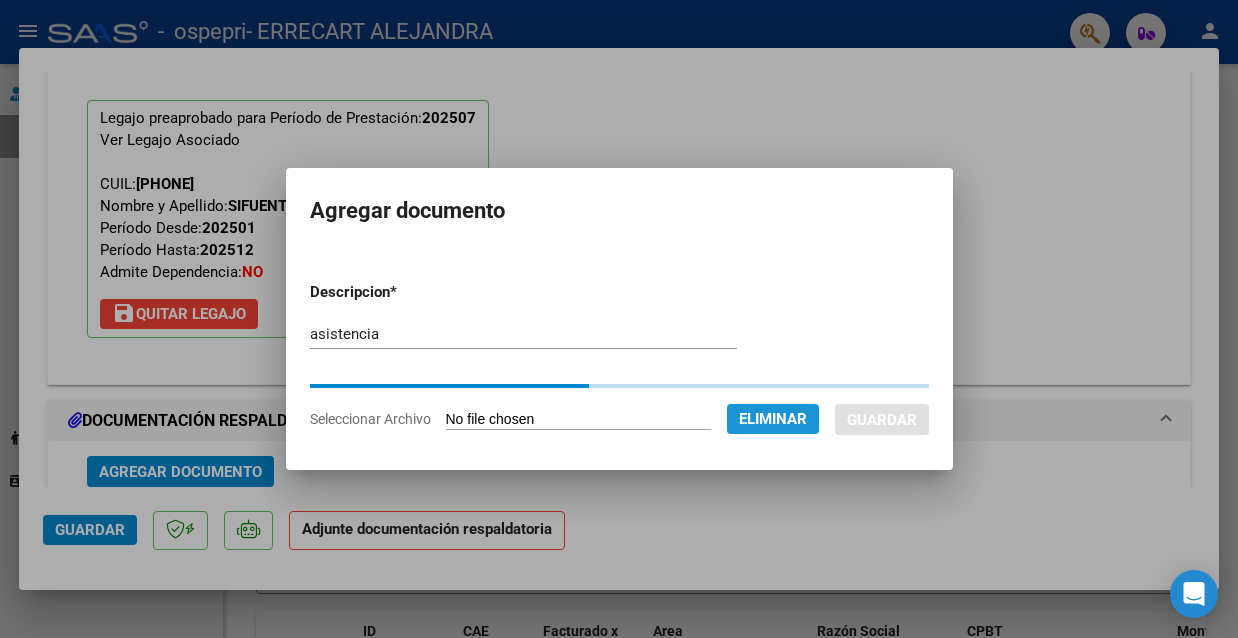 click on "Eliminar" 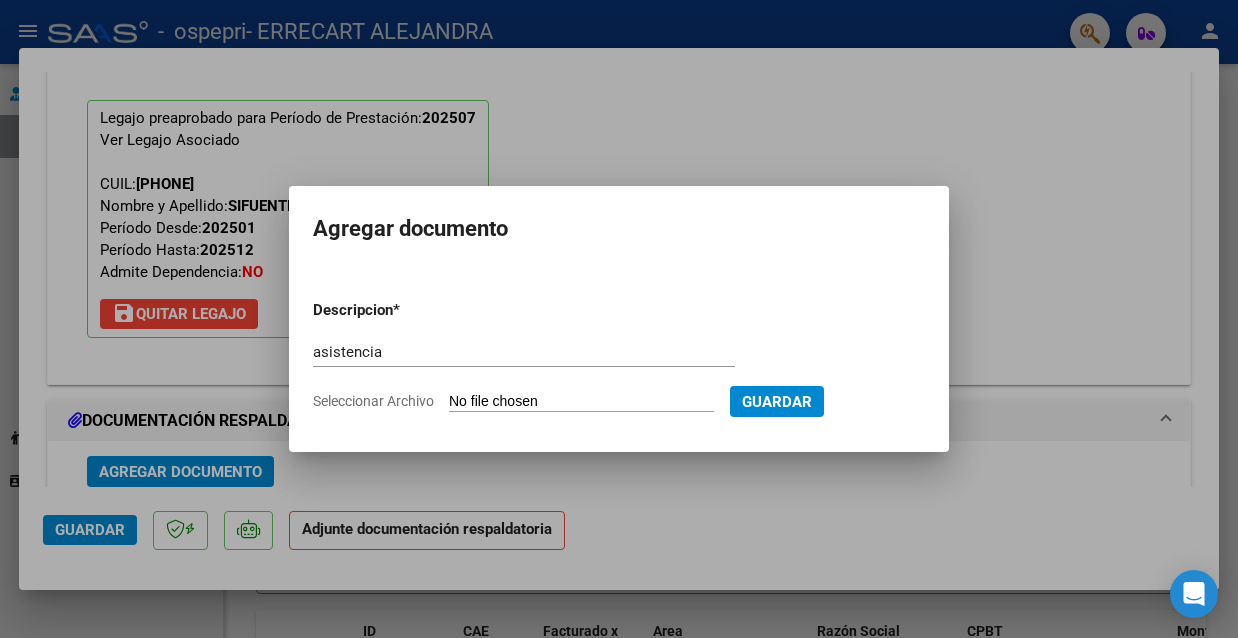 click on "Seleccionar Archivo" at bounding box center [581, 402] 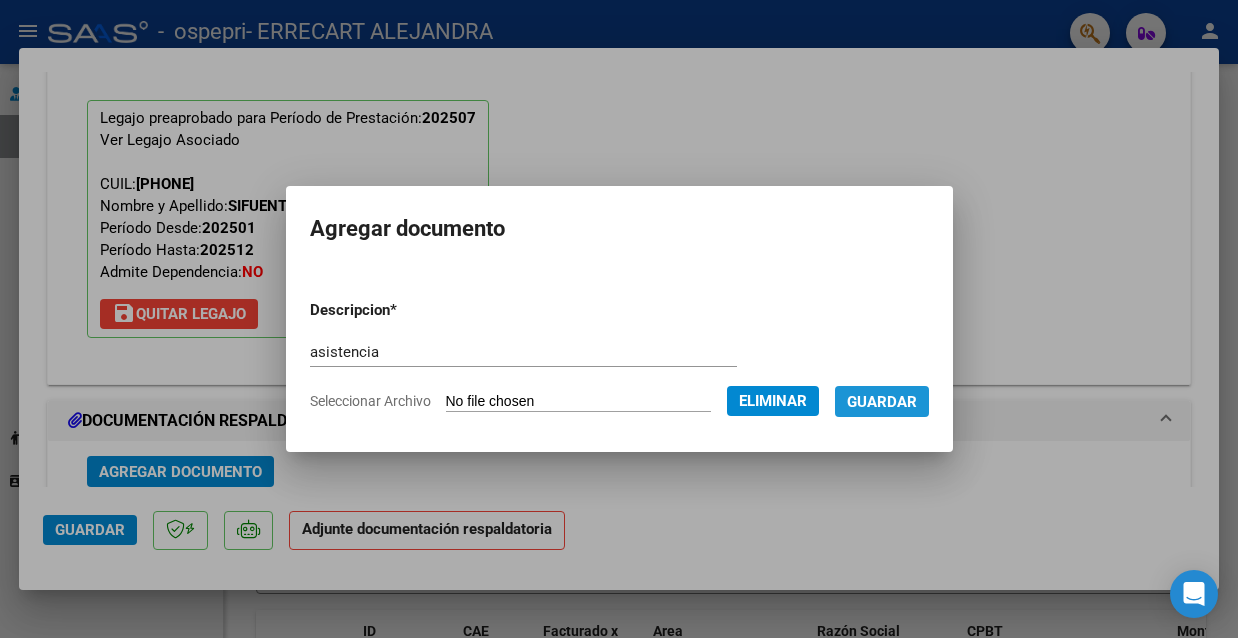click on "Guardar" at bounding box center (882, 401) 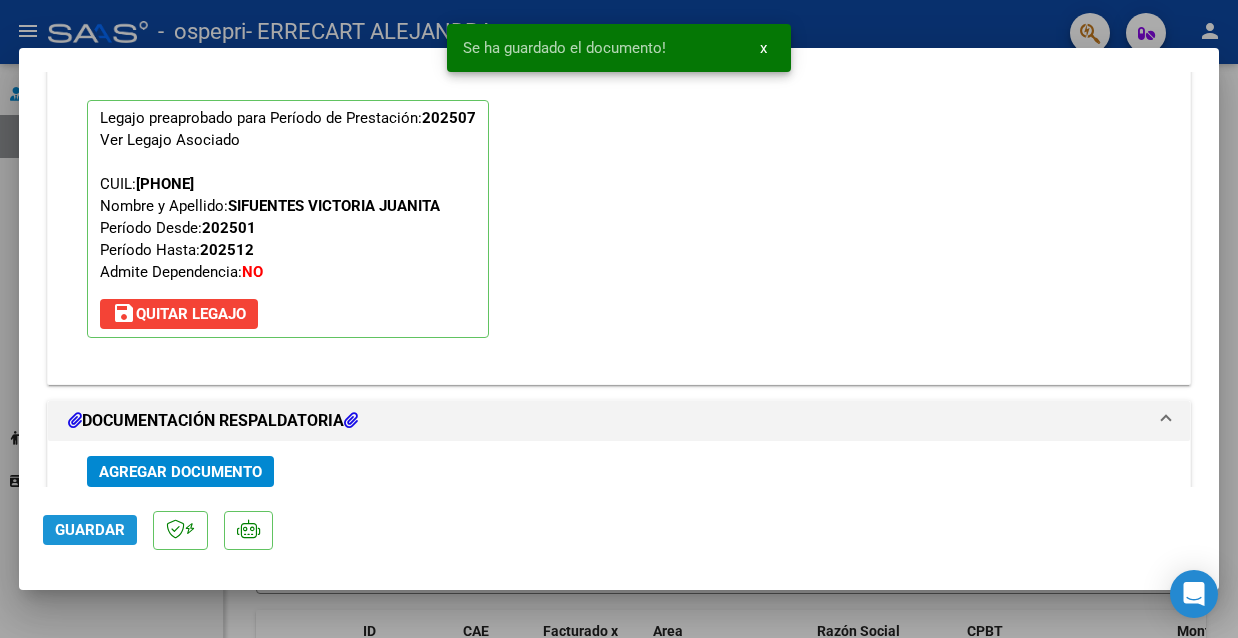 click on "Guardar" 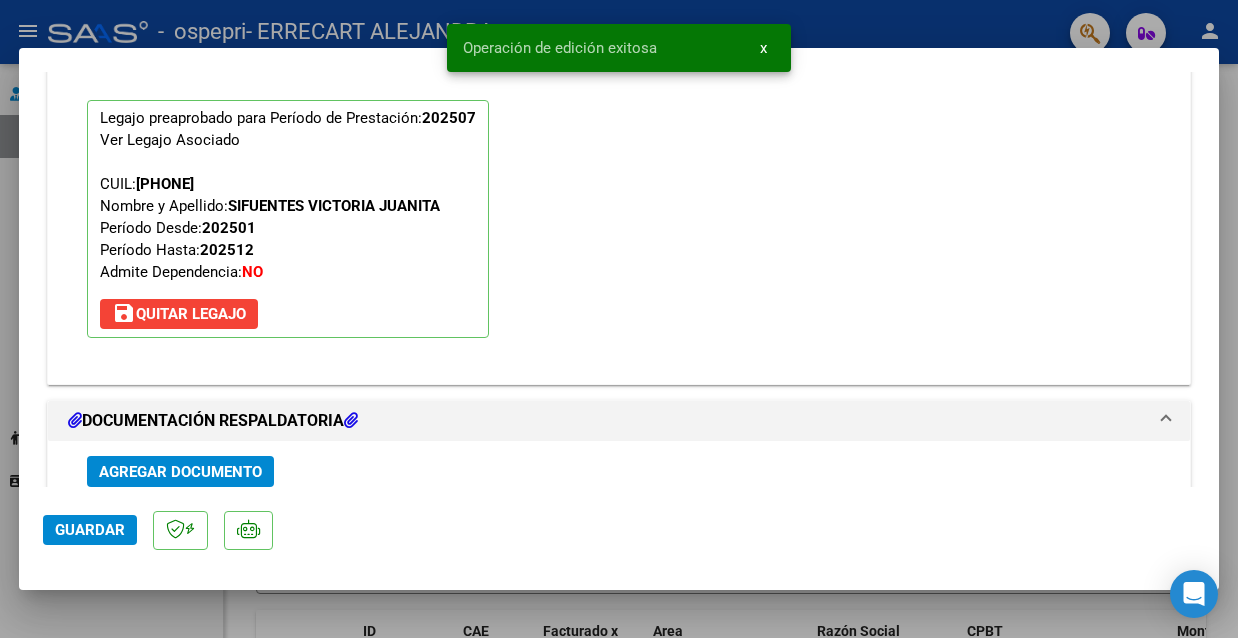 click at bounding box center [619, 319] 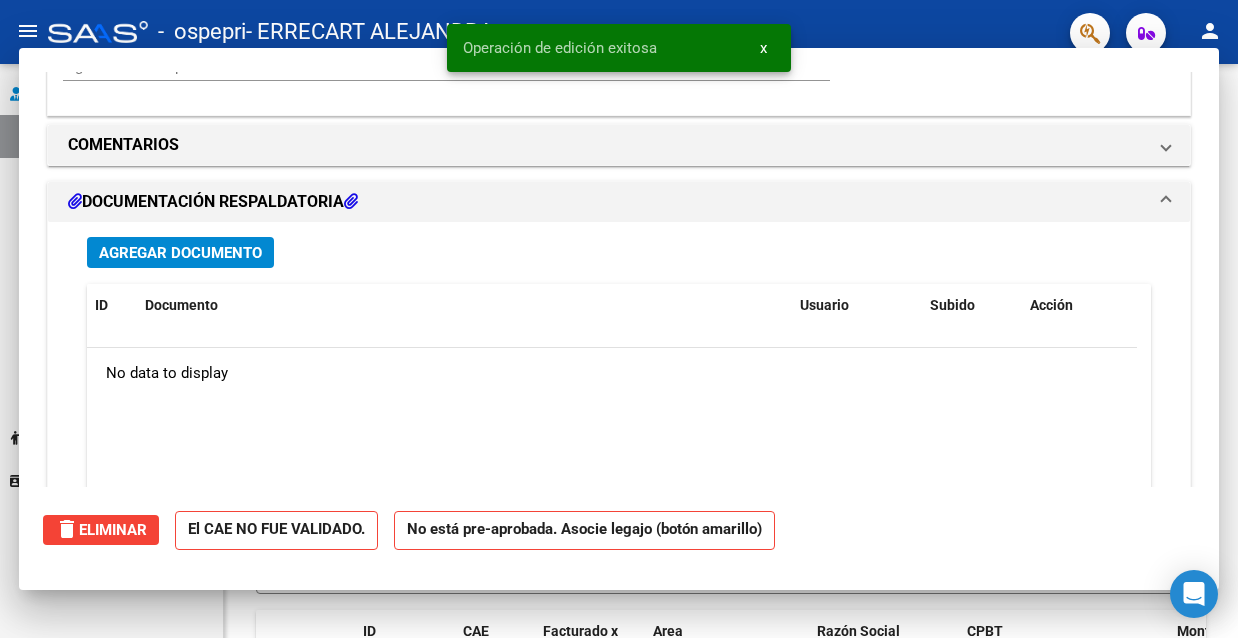 scroll, scrollTop: 1676, scrollLeft: 0, axis: vertical 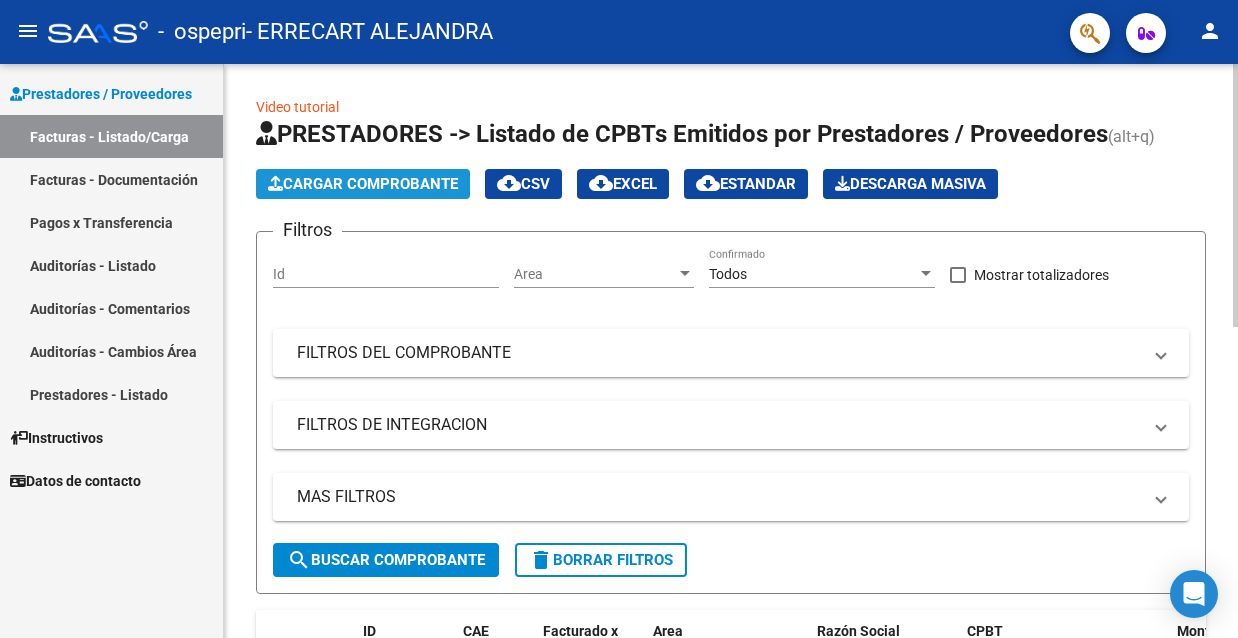 click on "Cargar Comprobante" 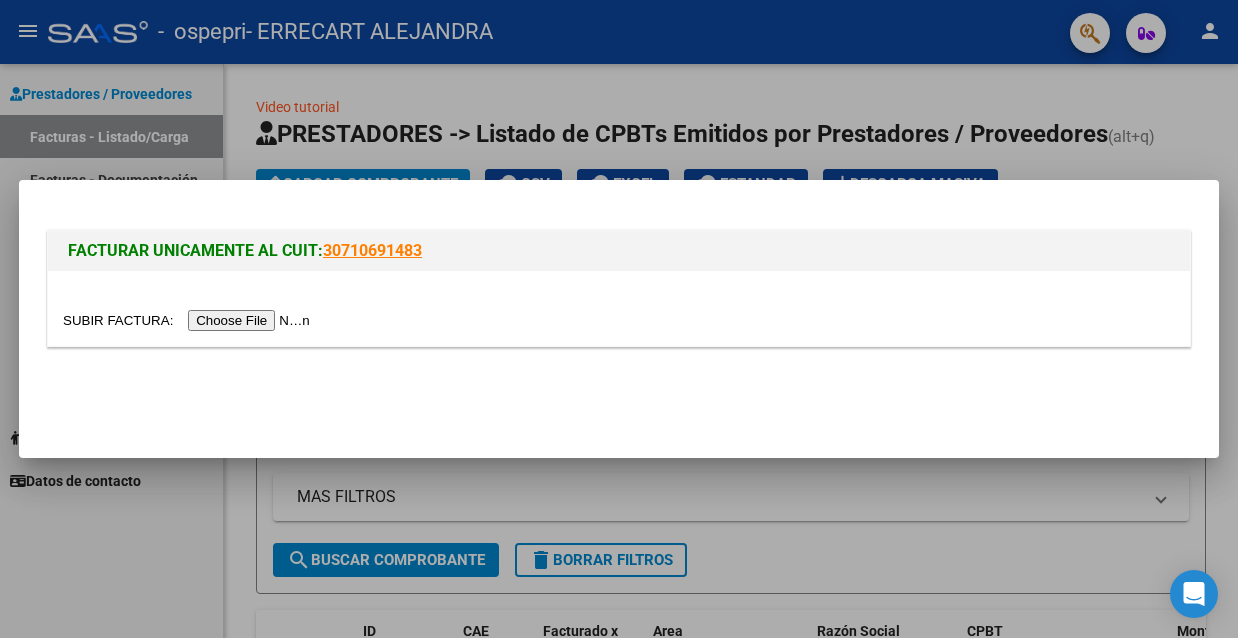 click at bounding box center (189, 320) 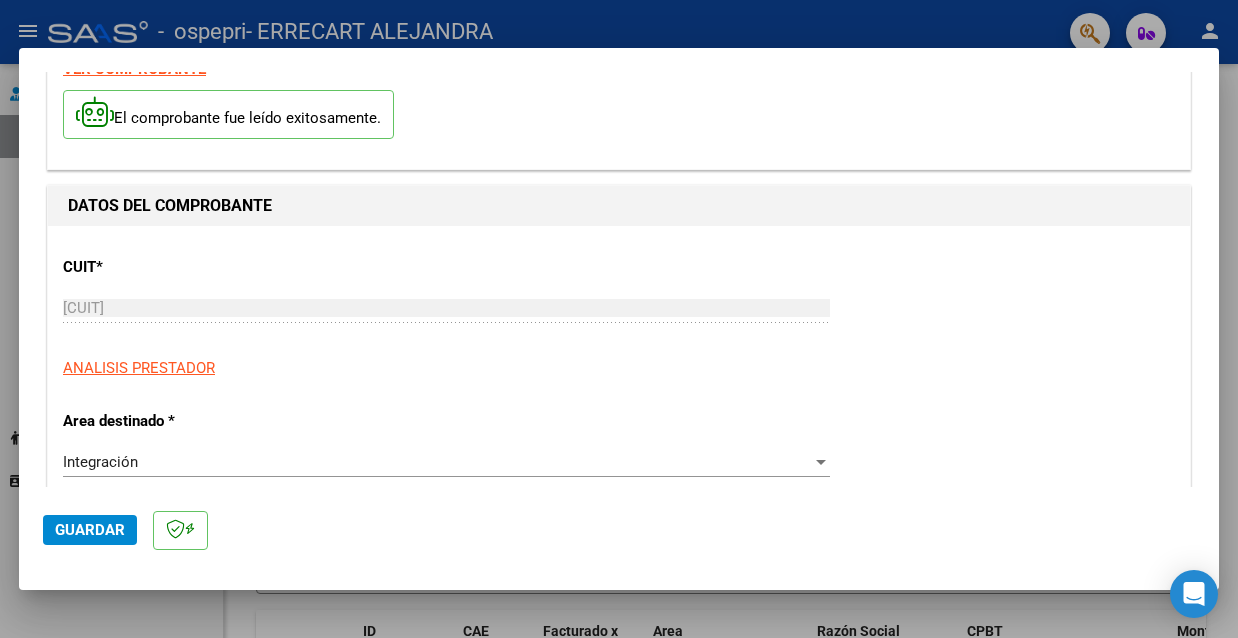 click on "[CUIT] Ingresar CUIT" at bounding box center (446, 317) 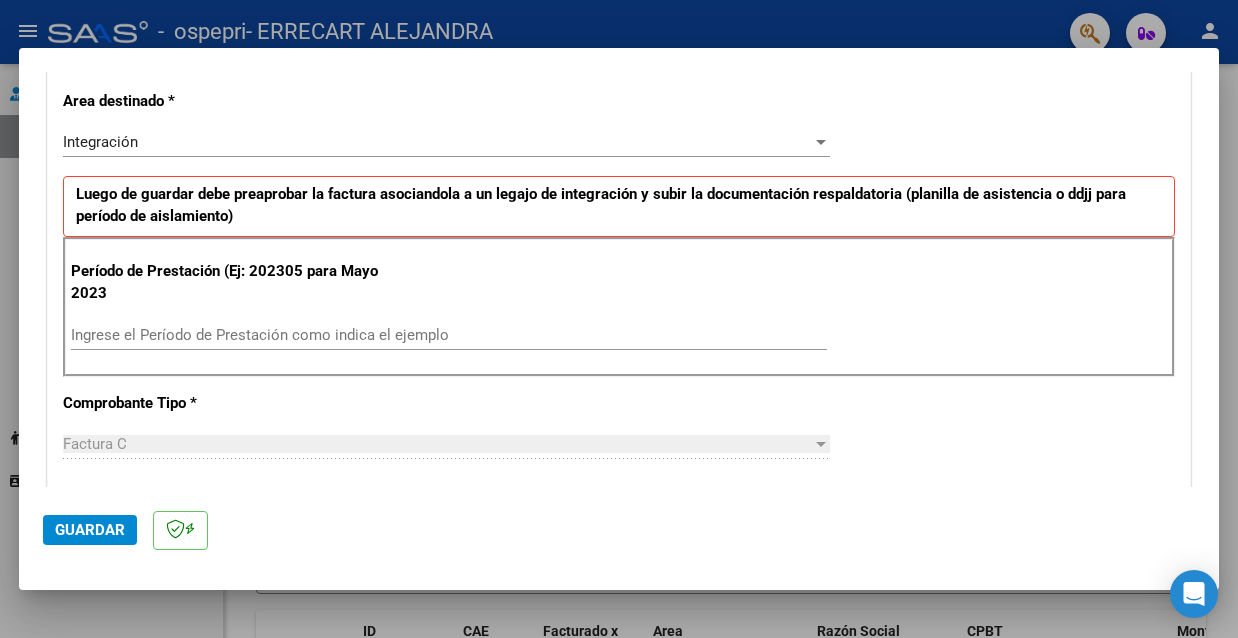scroll, scrollTop: 418, scrollLeft: 0, axis: vertical 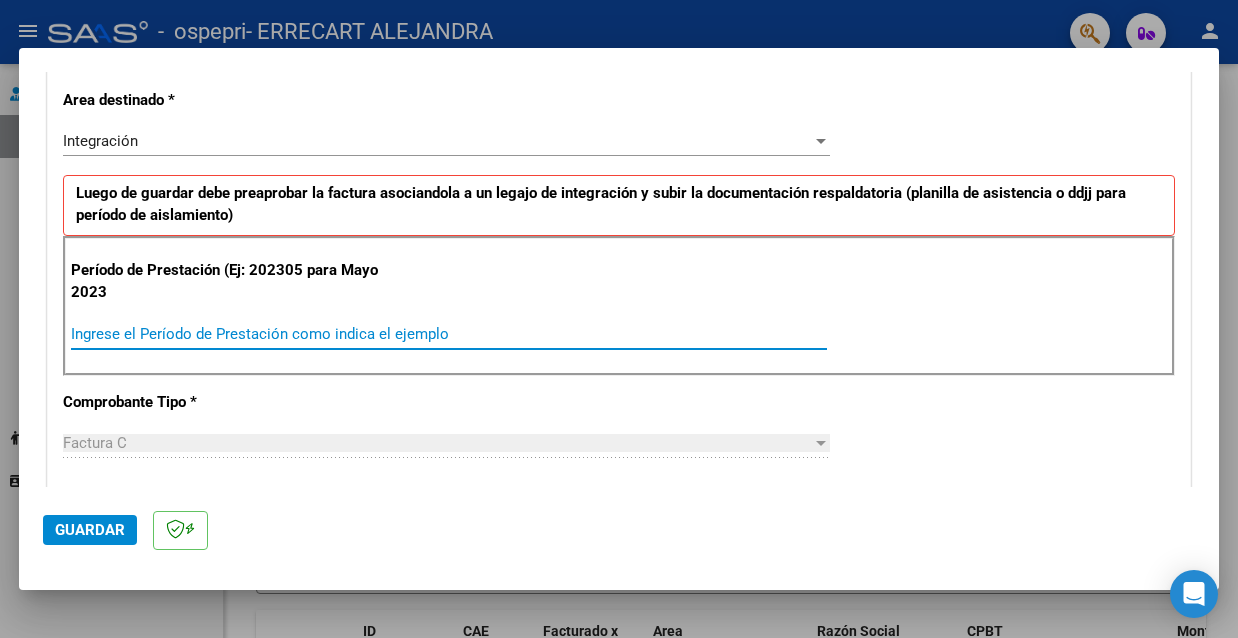 click on "Ingrese el Período de Prestación como indica el ejemplo" at bounding box center [449, 334] 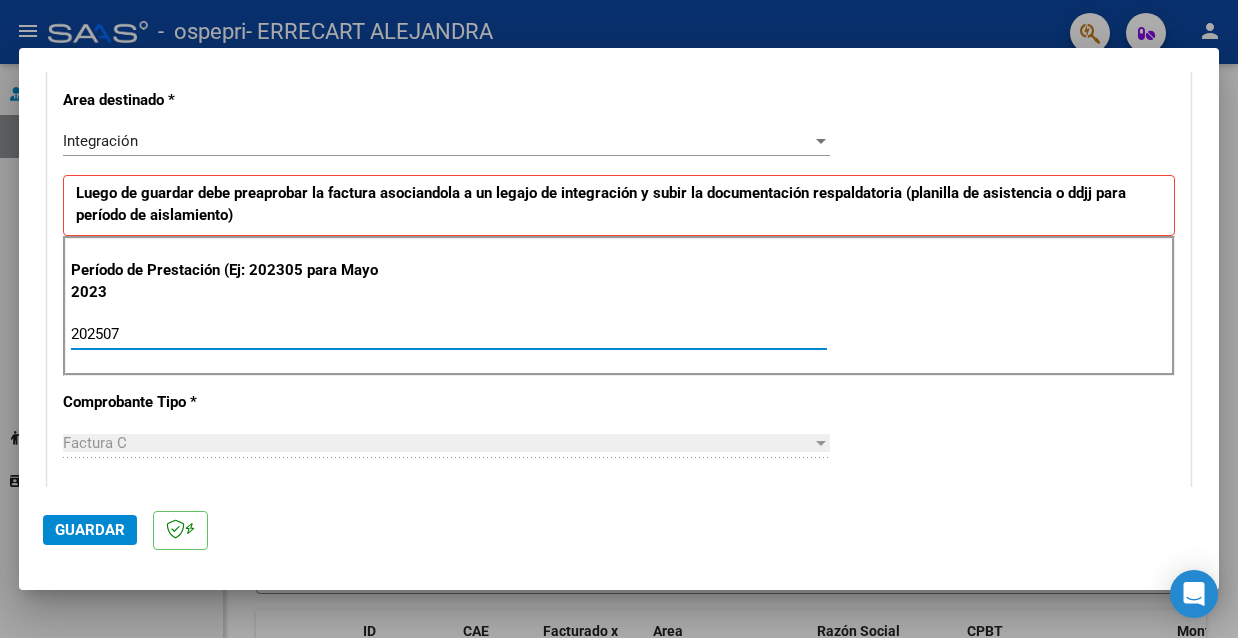 type on "202507" 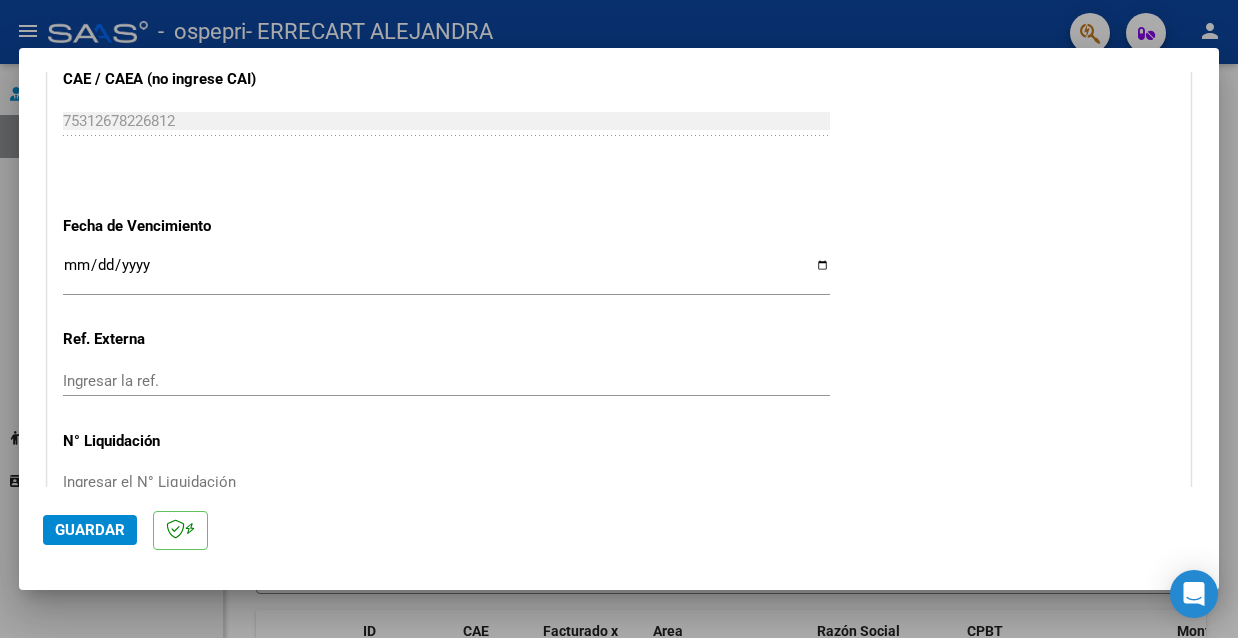 scroll, scrollTop: 1263, scrollLeft: 0, axis: vertical 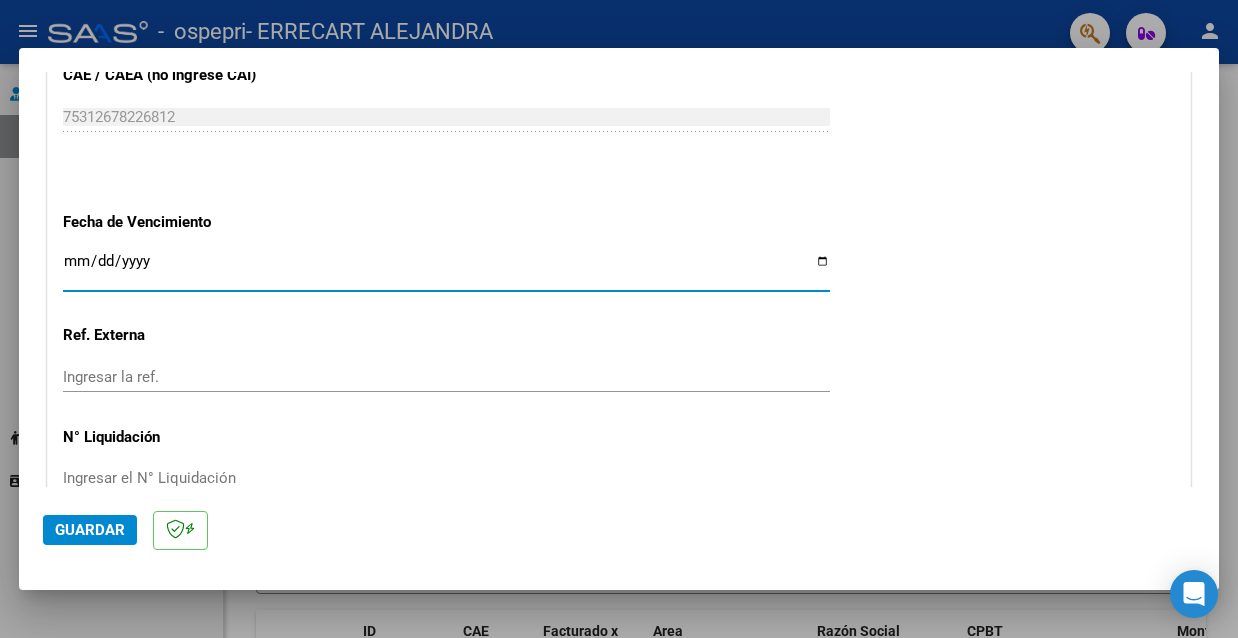 click on "Ingresar la fecha" at bounding box center (446, 269) 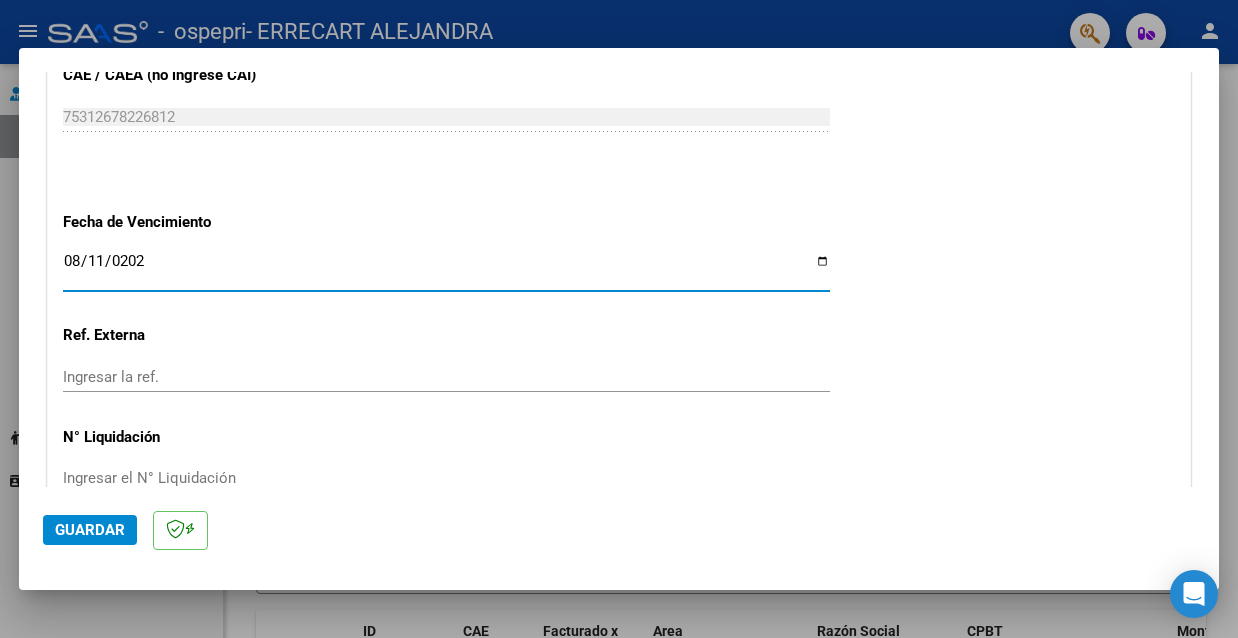 type on "2025-08-11" 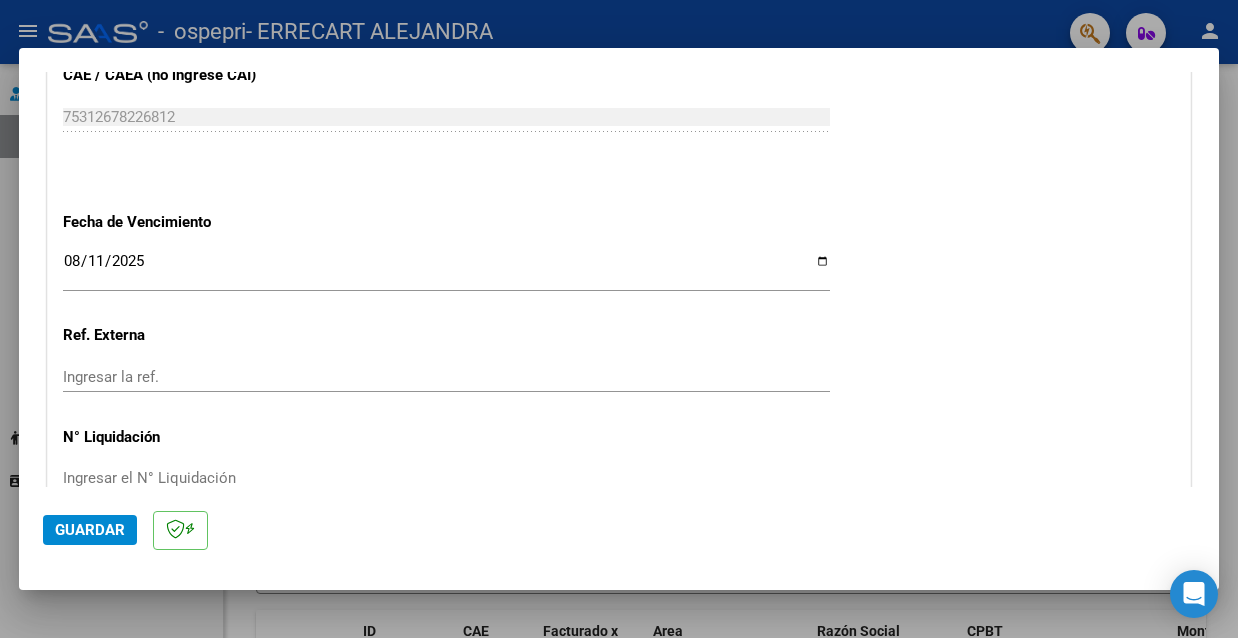 scroll, scrollTop: 1363, scrollLeft: 0, axis: vertical 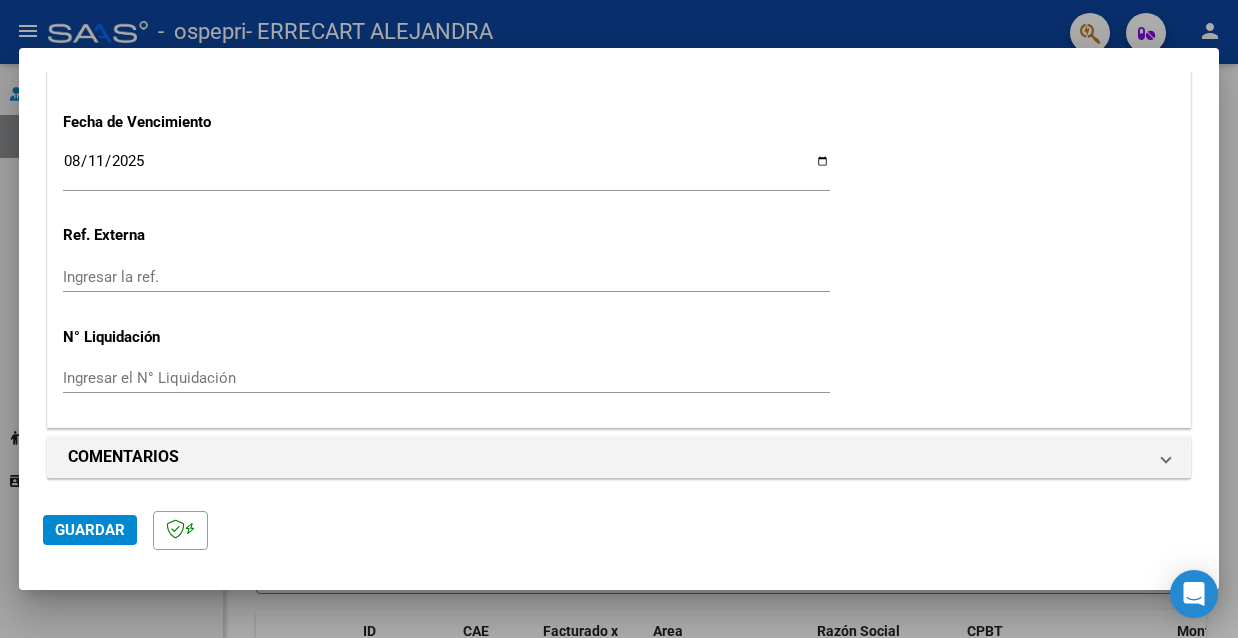 click on "Ingresar la ref." 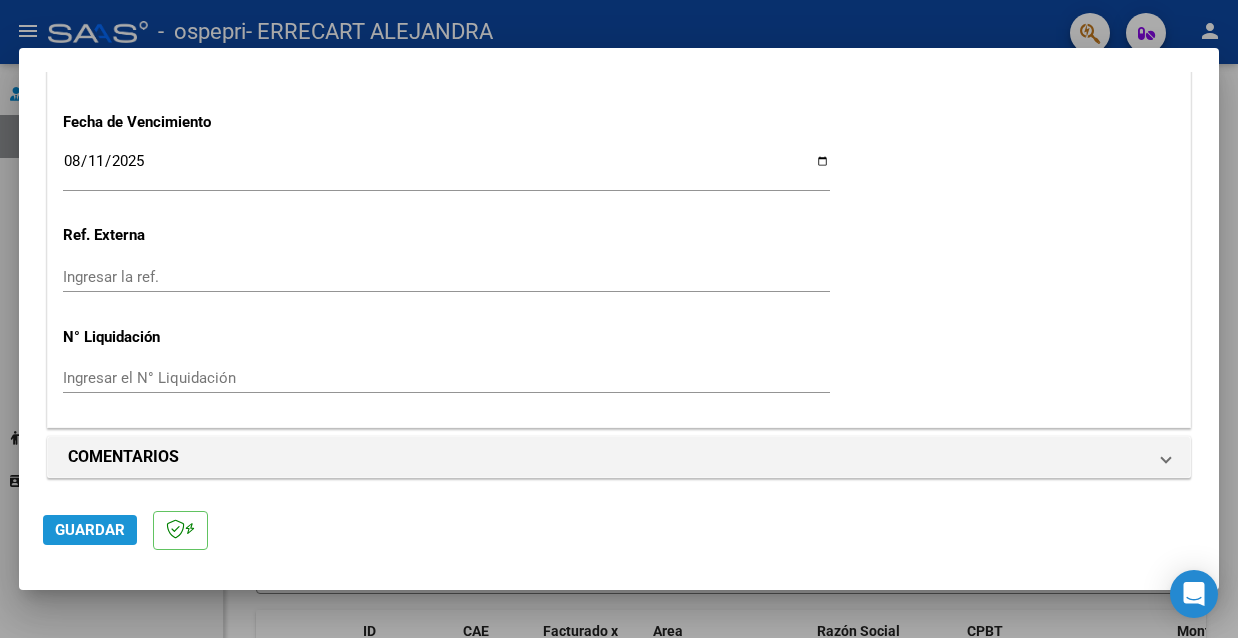 click on "Guardar" 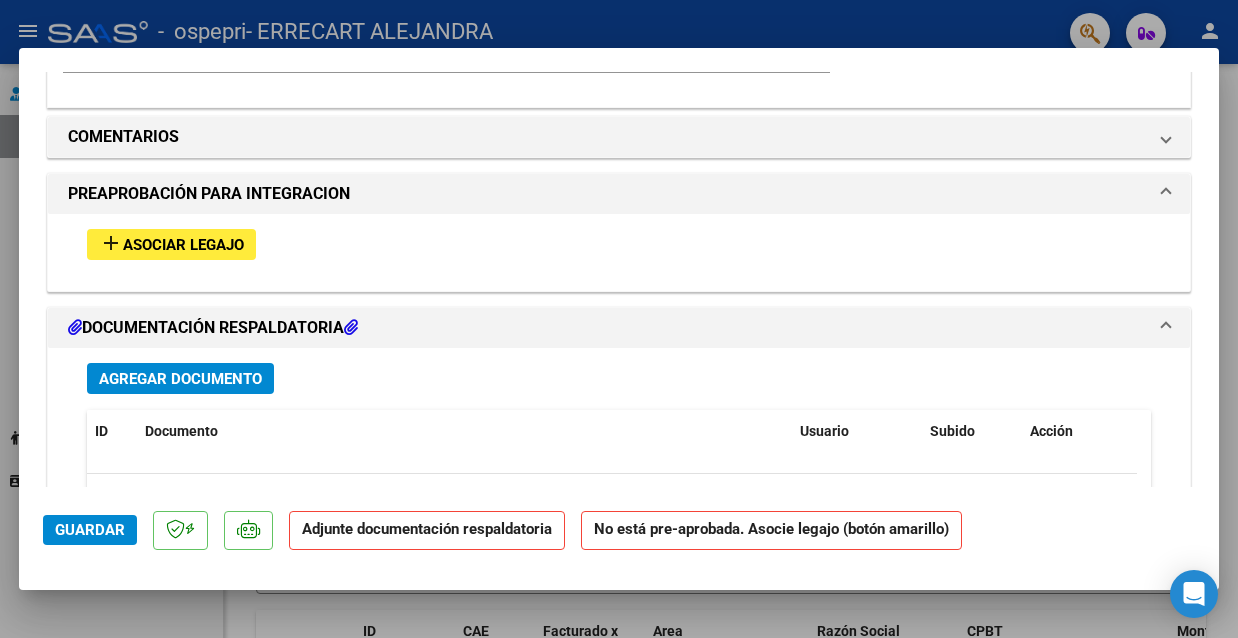 scroll, scrollTop: 1688, scrollLeft: 0, axis: vertical 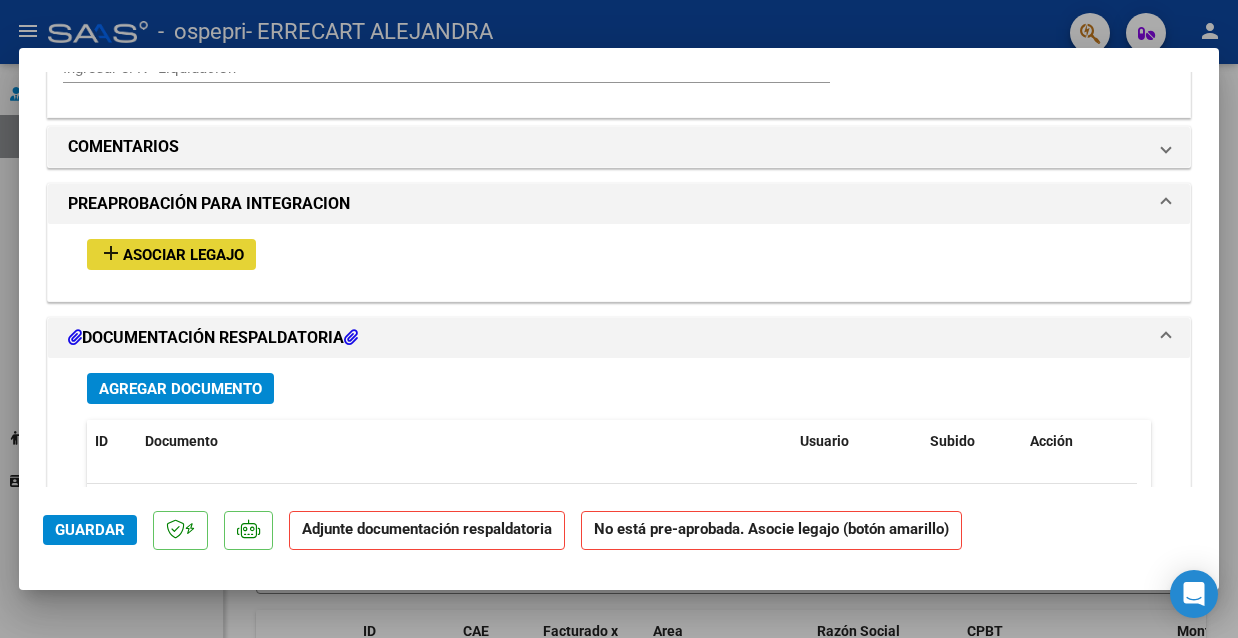 click on "Asociar Legajo" at bounding box center [183, 255] 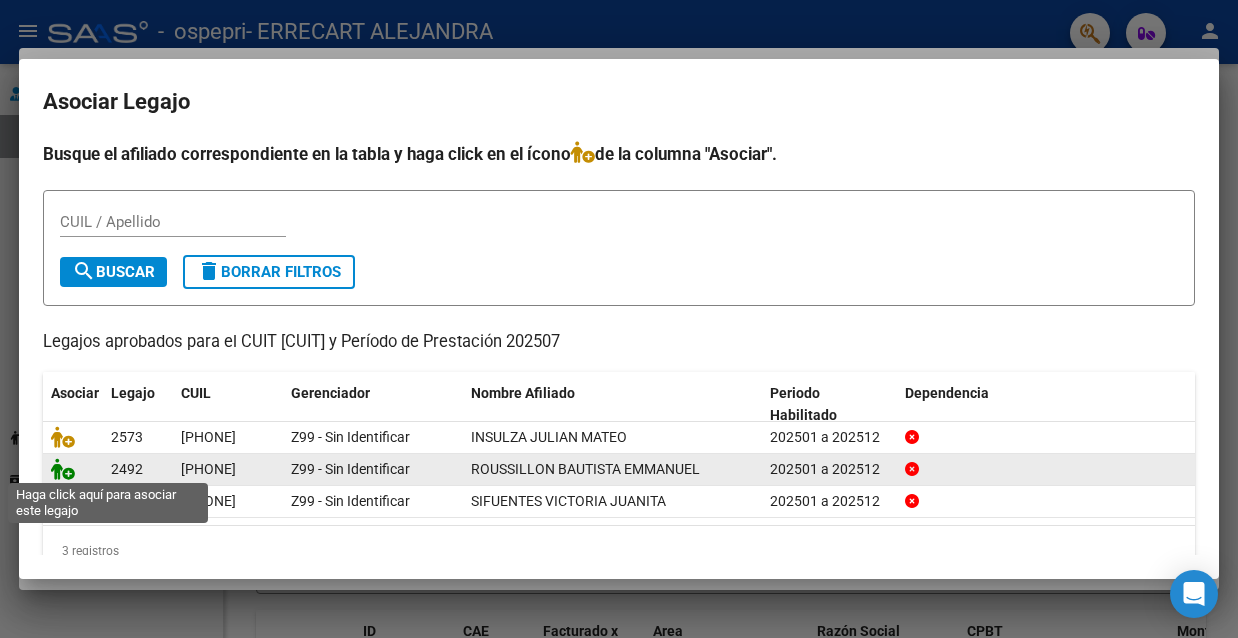 click 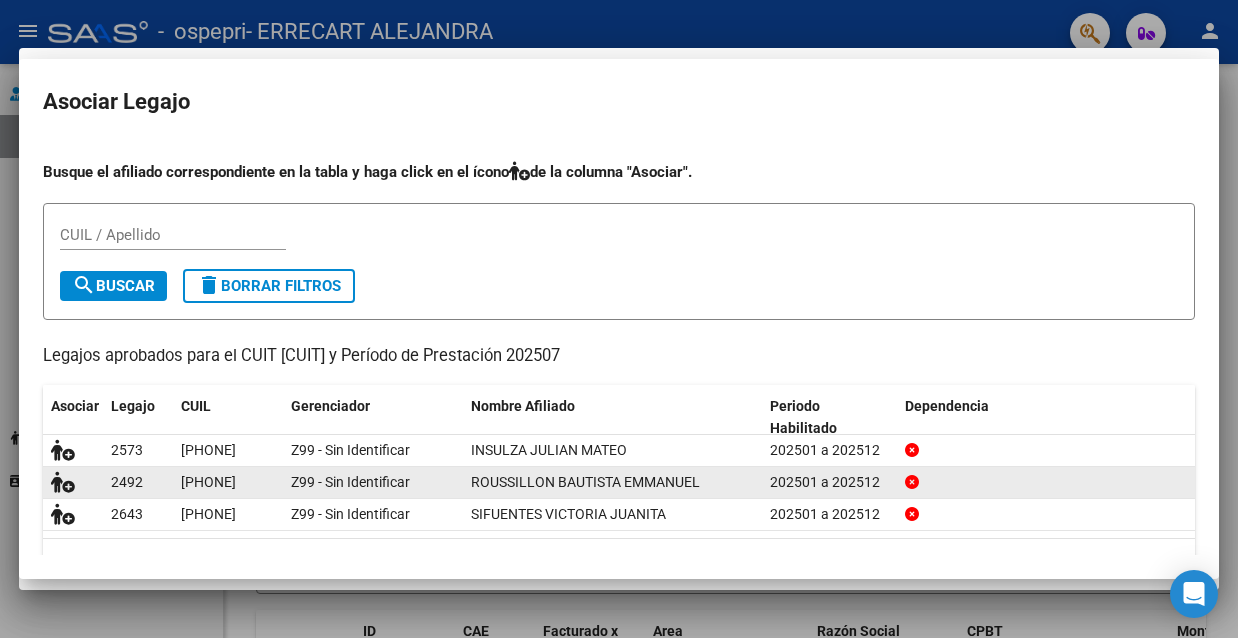scroll, scrollTop: 1740, scrollLeft: 0, axis: vertical 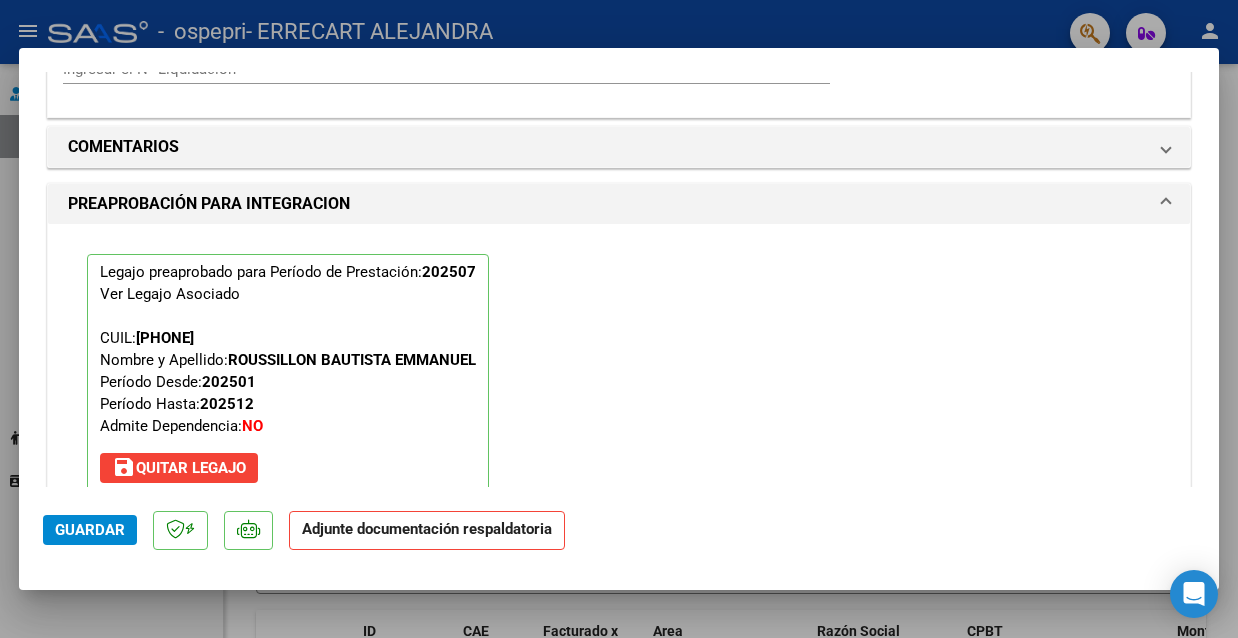 click on "Adjunte documentación respaldatoria" 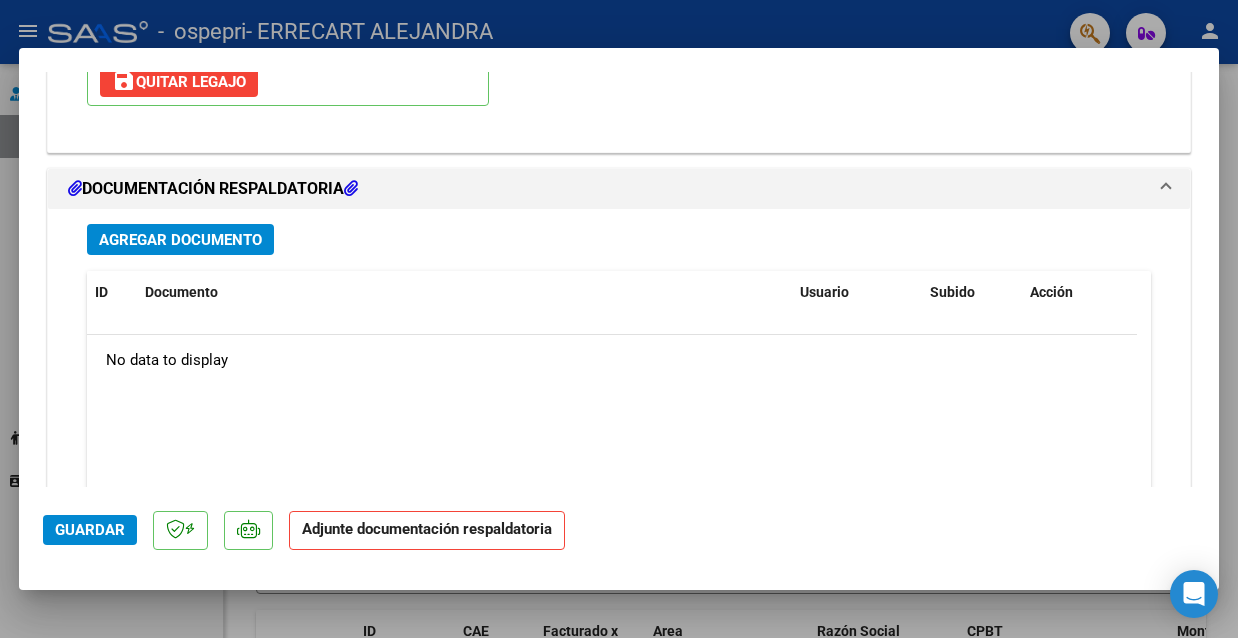scroll, scrollTop: 2128, scrollLeft: 0, axis: vertical 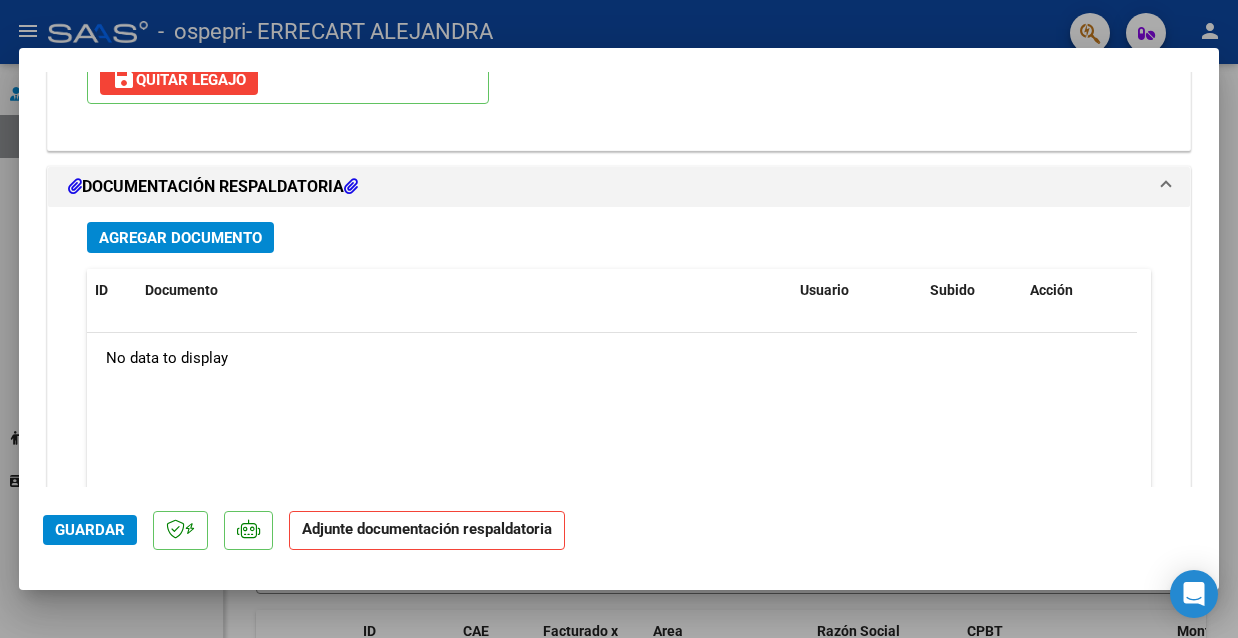 click on "Agregar Documento" at bounding box center (180, 238) 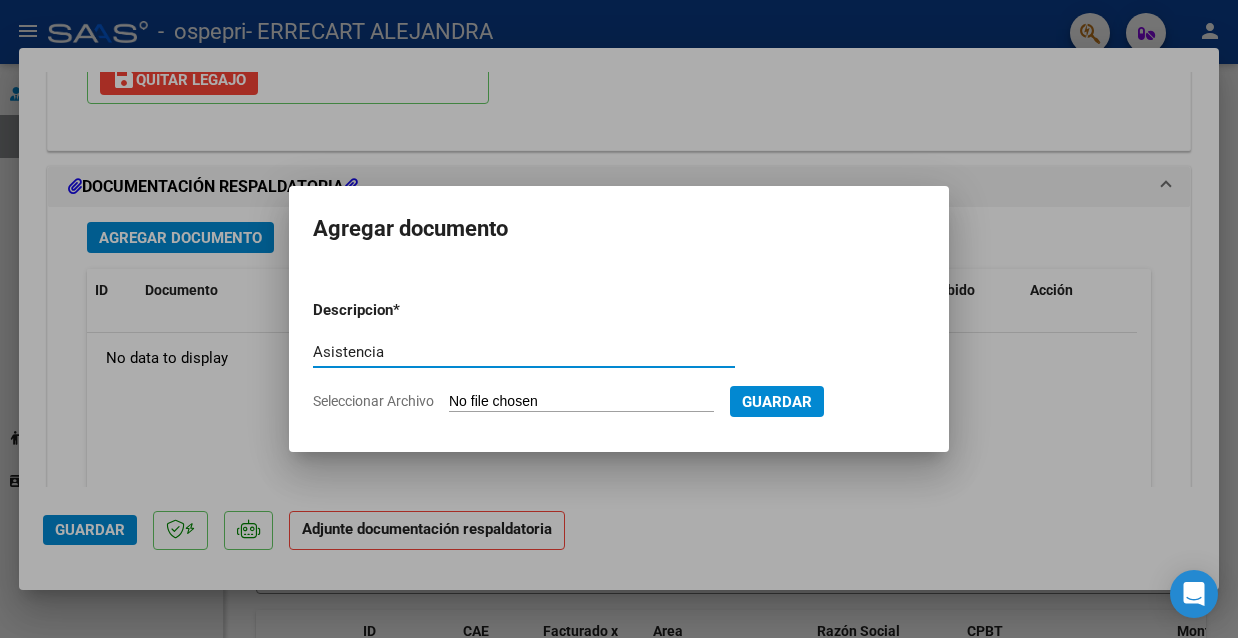type on "Asistencia" 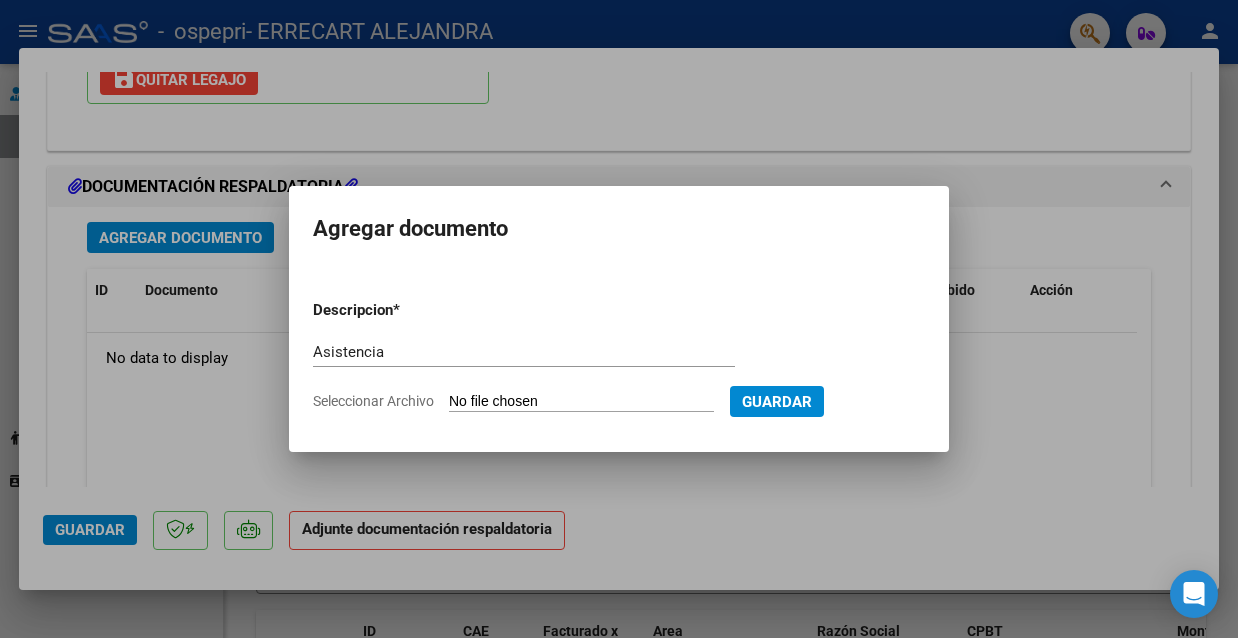 click on "Seleccionar Archivo" at bounding box center [581, 402] 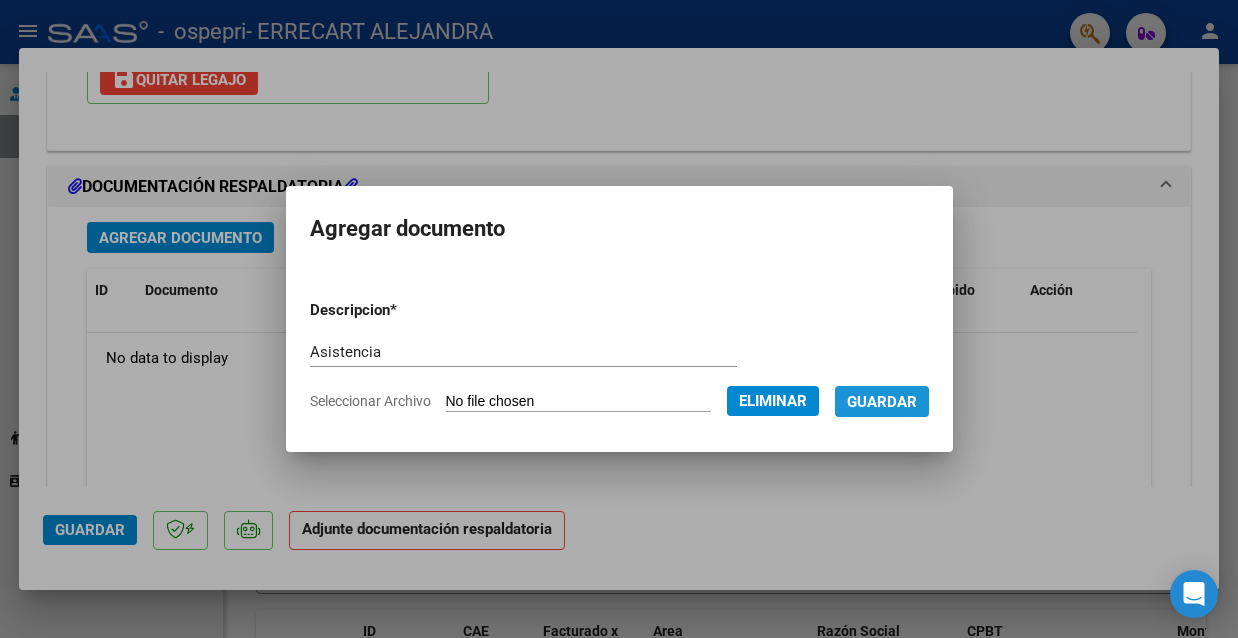 click on "Guardar" at bounding box center (882, 402) 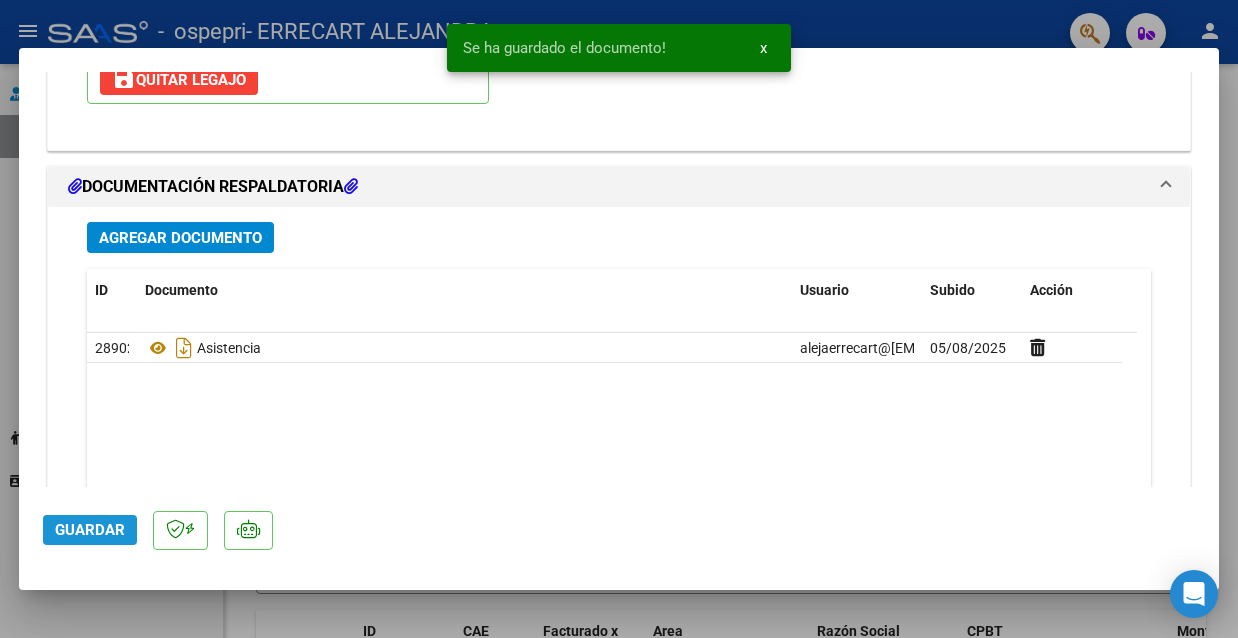 click on "Guardar" 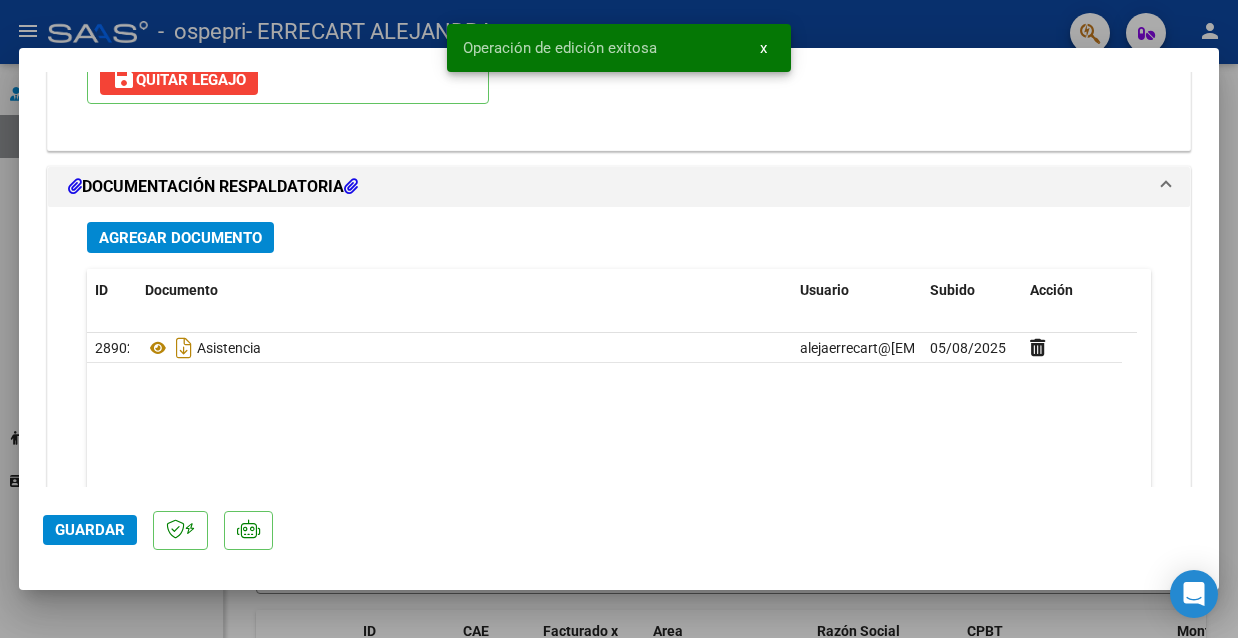 click at bounding box center (619, 319) 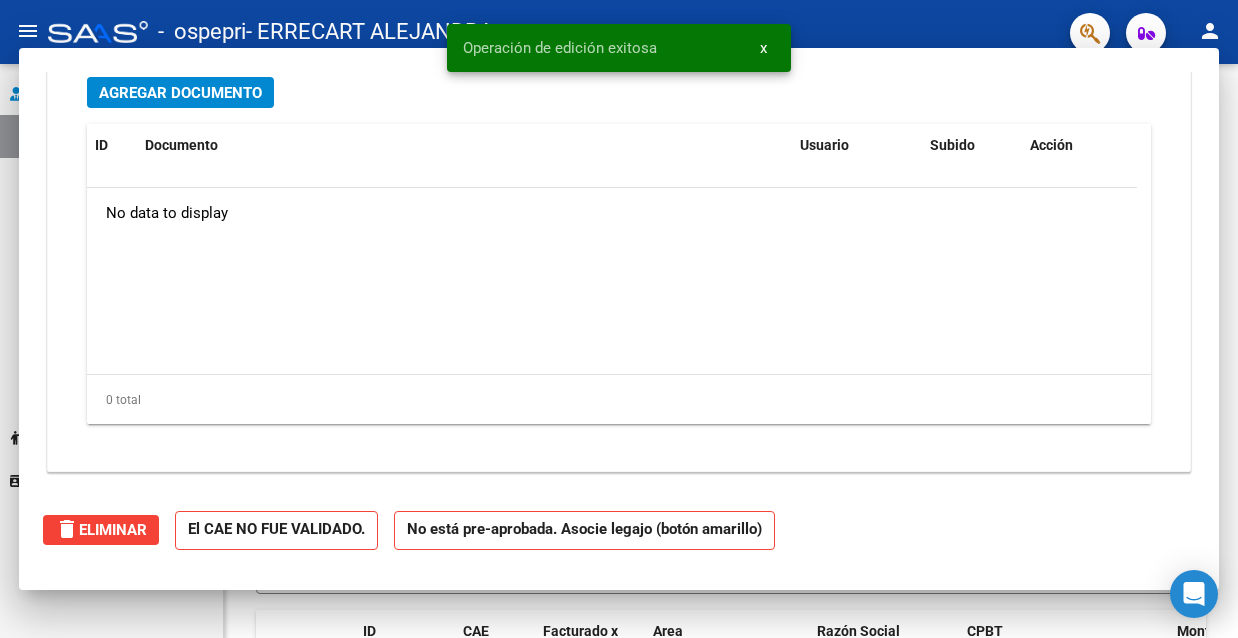 scroll, scrollTop: 1910, scrollLeft: 0, axis: vertical 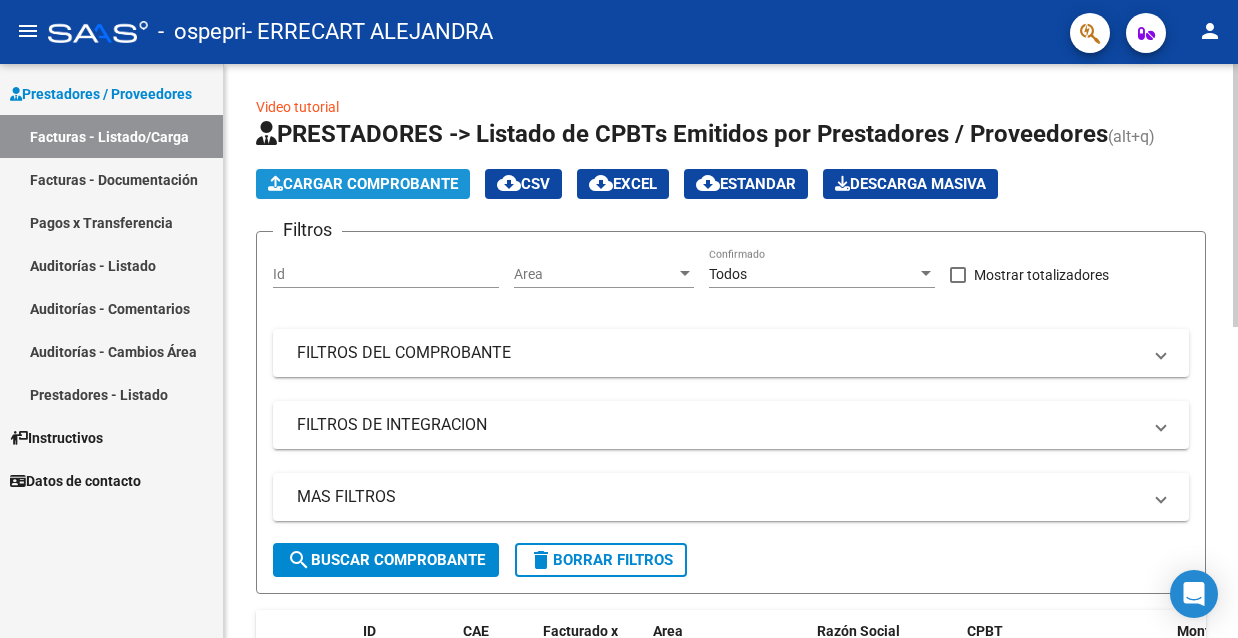 click on "Cargar Comprobante" 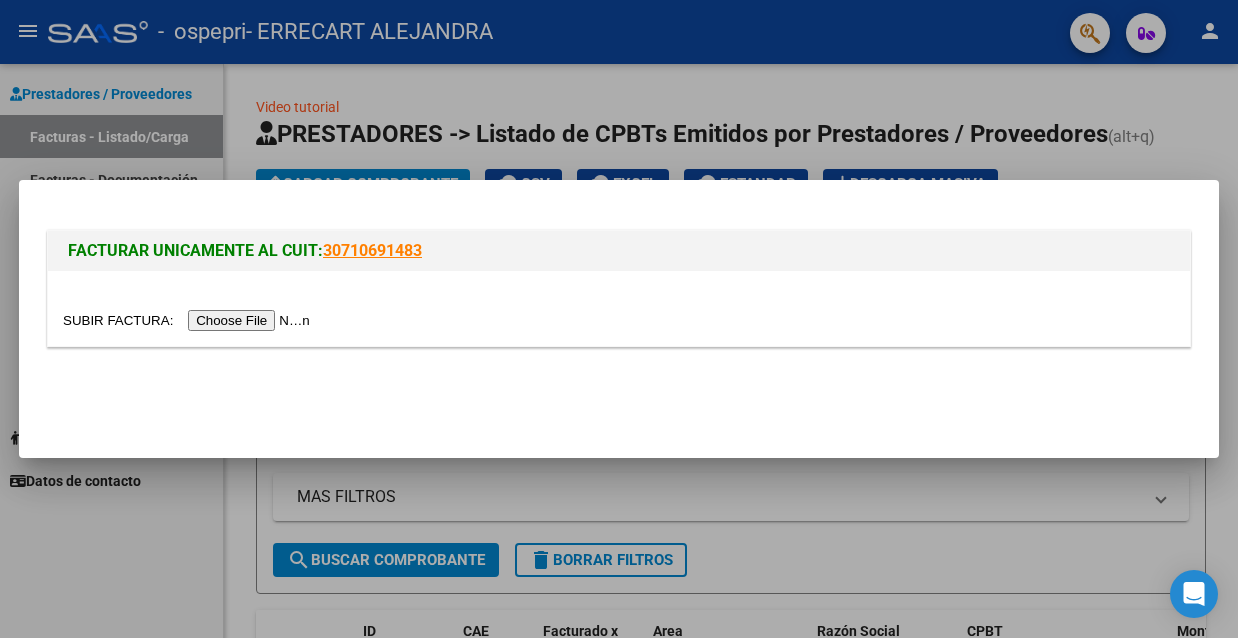 click at bounding box center (189, 320) 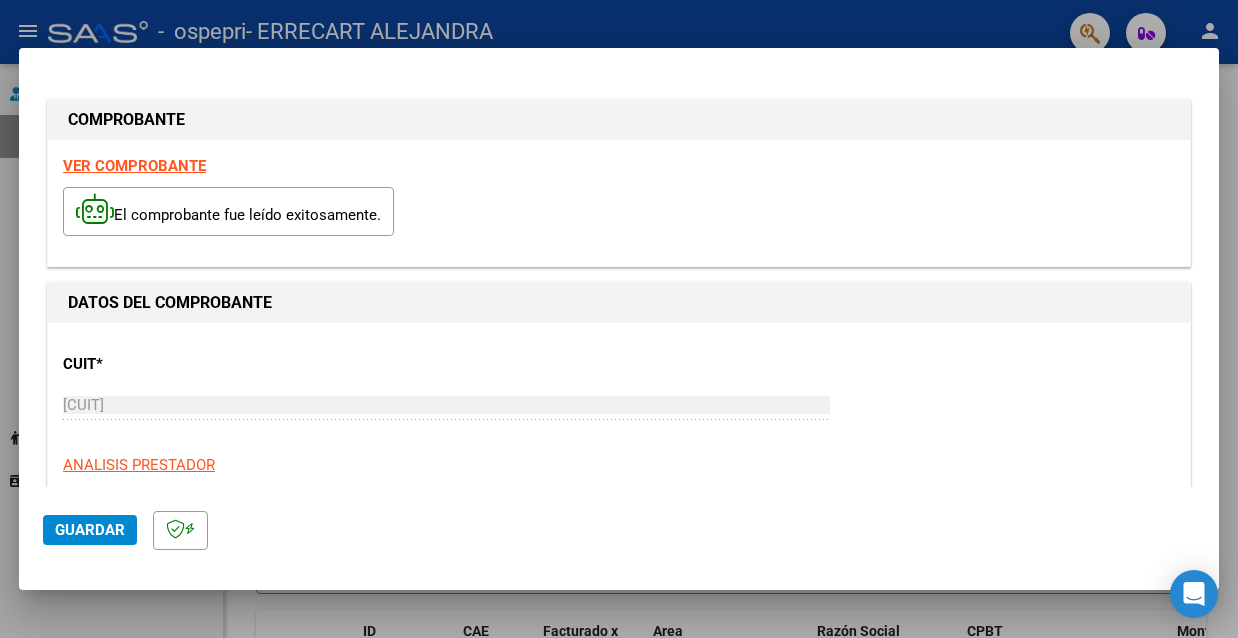 click on "CUIT  *   [CUIT] Ingresar CUIT  ANALISIS PRESTADOR  Area destinado * Integración Seleccionar Area Luego de guardar debe preaprobar la factura asociandola a un legajo de integración y subir la documentación respaldatoria (planilla de asistencia o ddjj para período de aislamiento)  Período de Prestación (Ej: 202305 para Mayo 2023    Ingrese el Período de Prestación como indica el ejemplo   Comprobante Tipo * Factura C Seleccionar Tipo Punto de Venta  *   5 Ingresar el Nro.  Número  *   573 Ingresar el Nro.  Monto  *   $ 148.447,30 Ingresar el monto  Fecha del Cpbt.  *   2025-08-03 Ingresar la fecha  CAE / CAEA (no ingrese CAI)    [CAE] Ingresar el CAE o CAEA (no ingrese CAI)  Fecha de Vencimiento    Ingresar la fecha  Ref. Externa    Ingresar la ref.  N° Liquidación    Ingresar el N° Liquidación" at bounding box center [619, 1056] 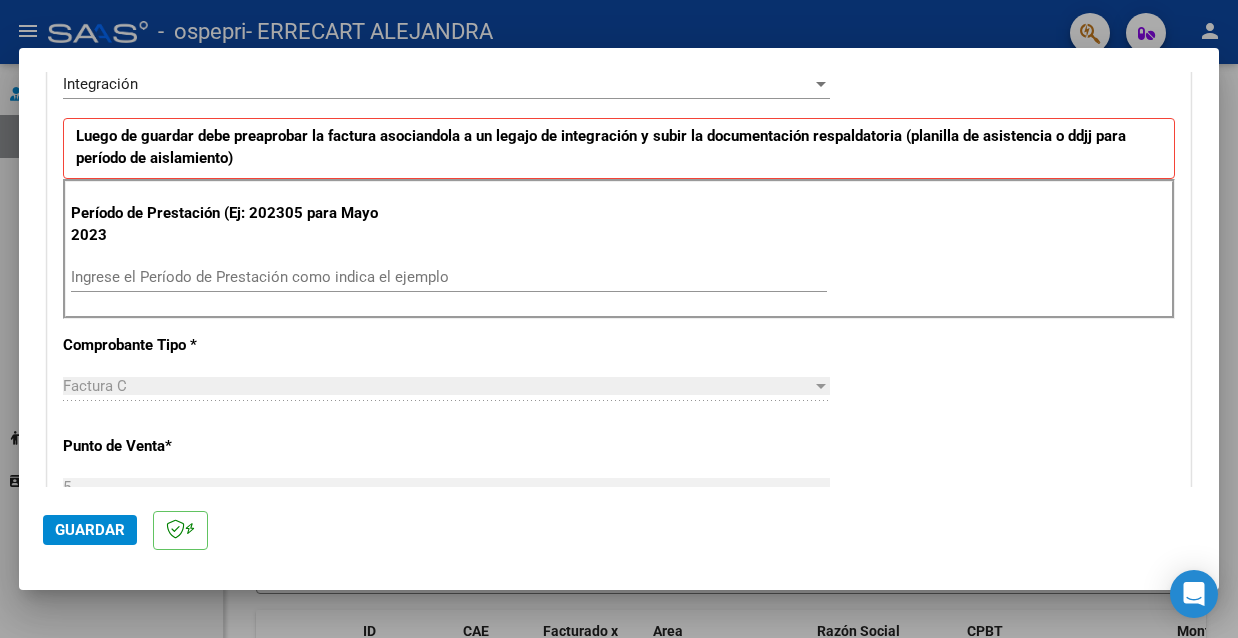 scroll, scrollTop: 476, scrollLeft: 0, axis: vertical 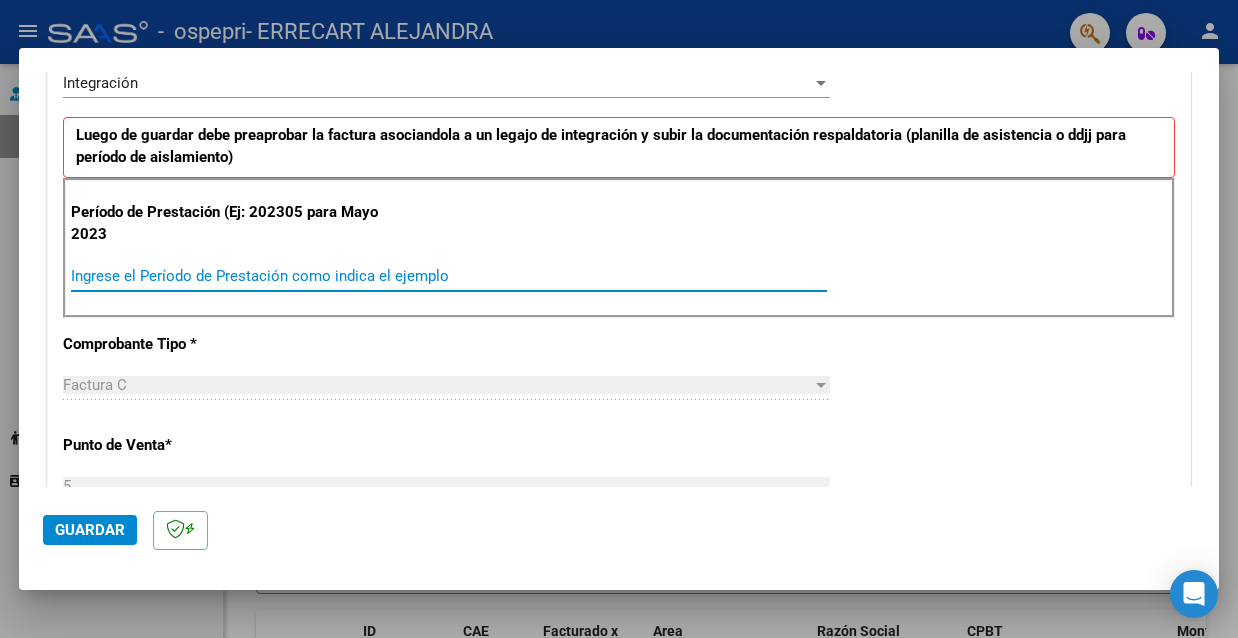click on "Ingrese el Período de Prestación como indica el ejemplo" at bounding box center [449, 276] 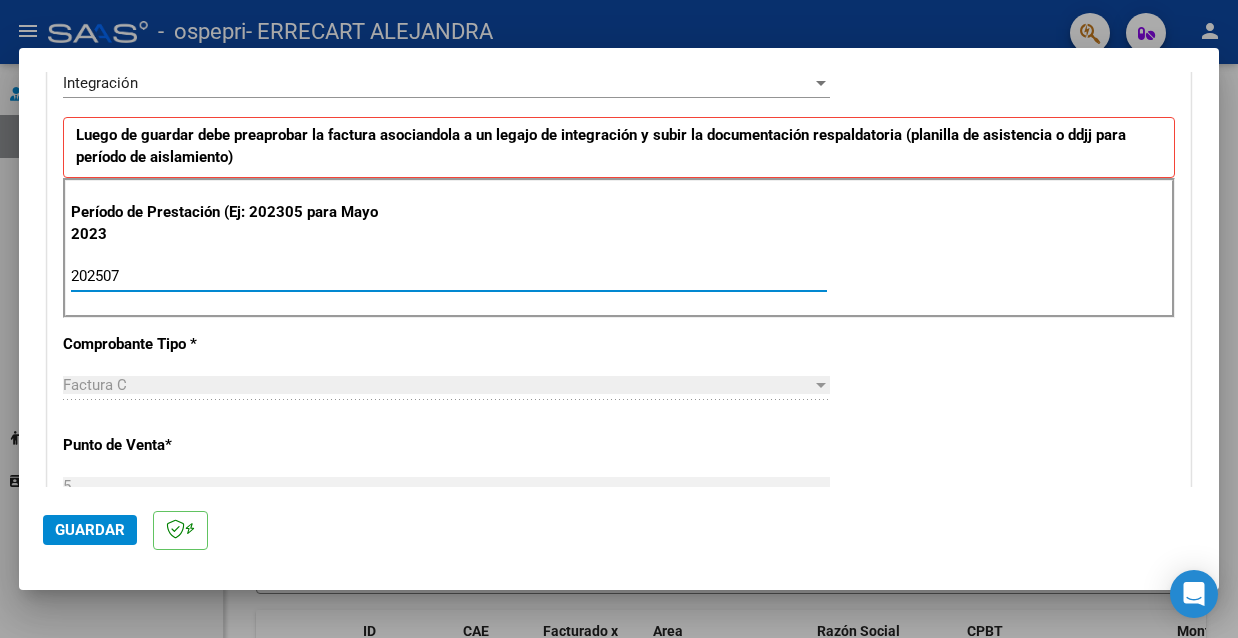 type on "202507" 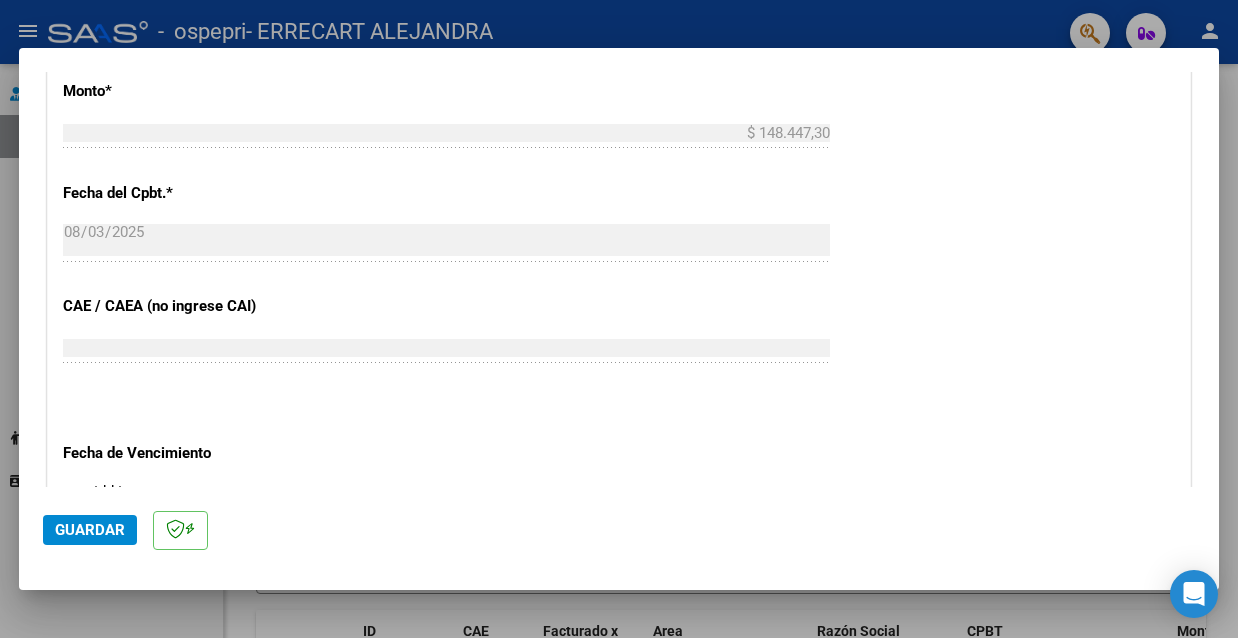 click on "2025-08-03 Ingresar la fecha" 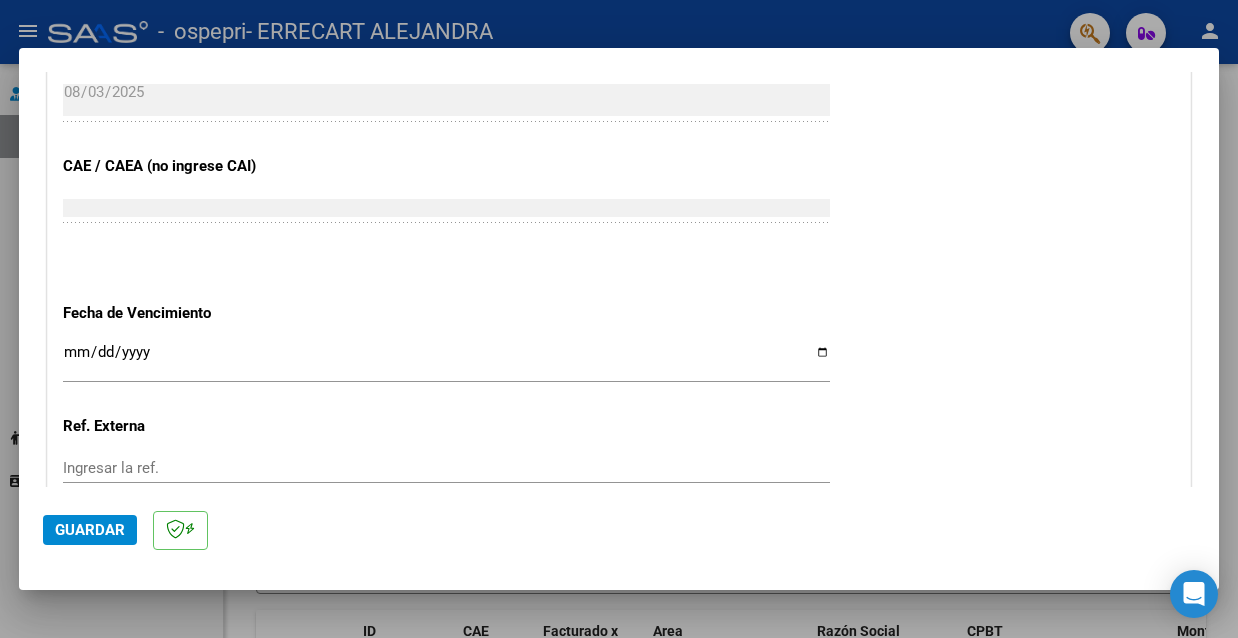 scroll, scrollTop: 1234, scrollLeft: 0, axis: vertical 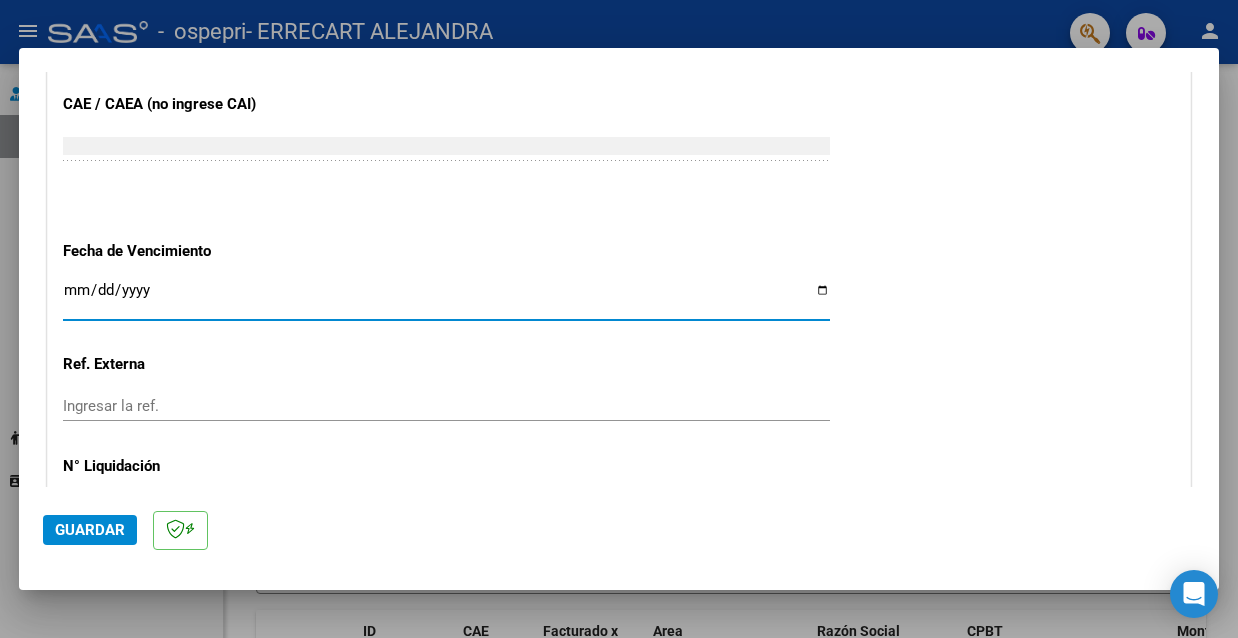 click on "Ingresar la fecha" at bounding box center [446, 298] 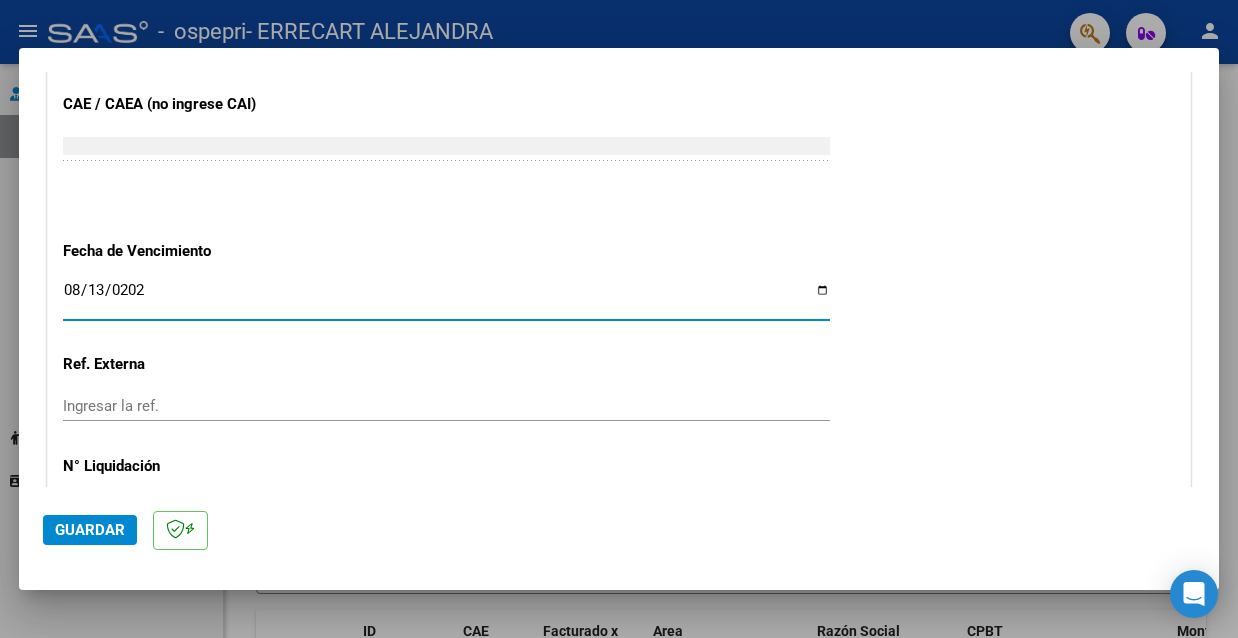 type on "2025-08-13" 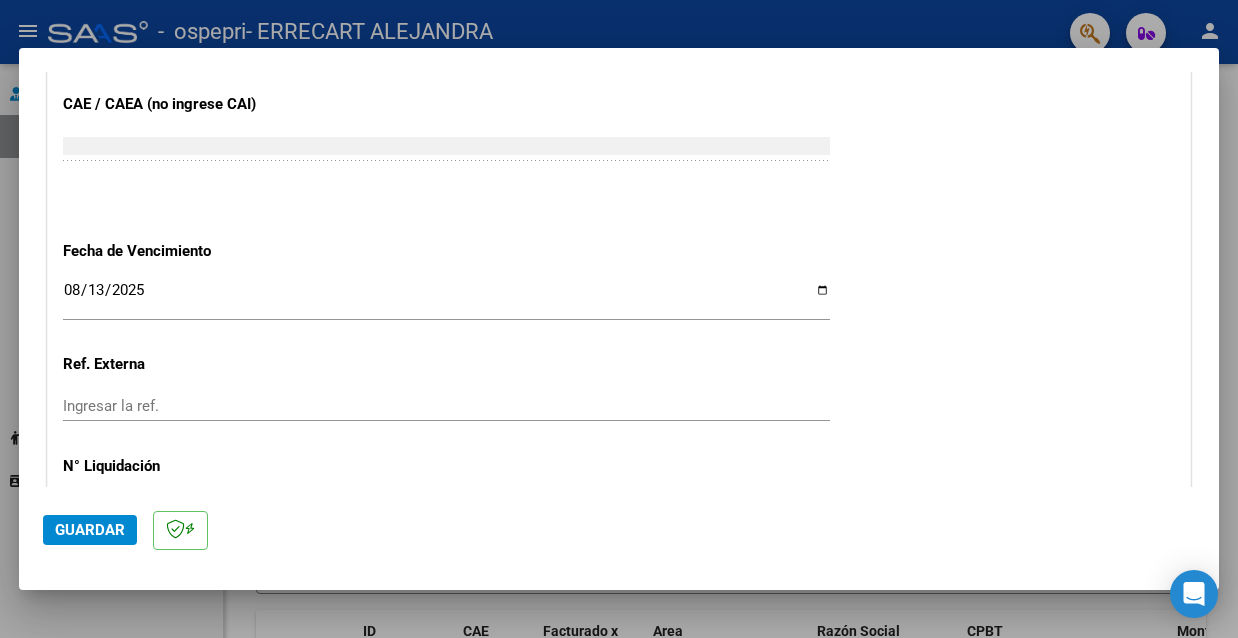 scroll, scrollTop: 1363, scrollLeft: 0, axis: vertical 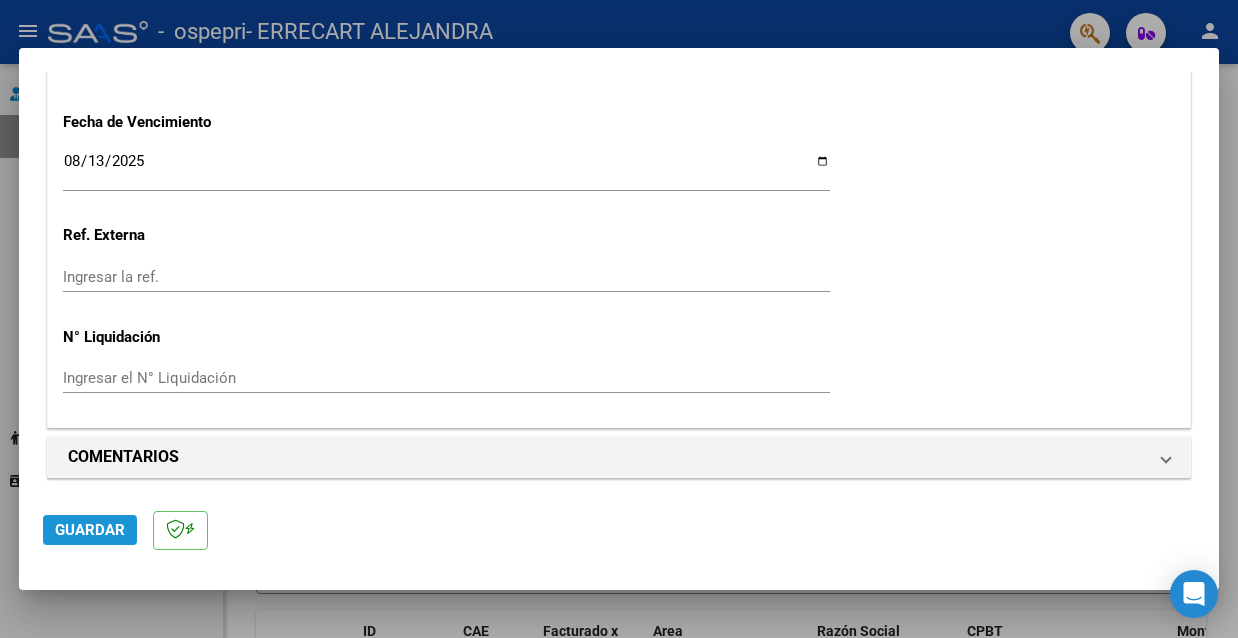 click on "Guardar" 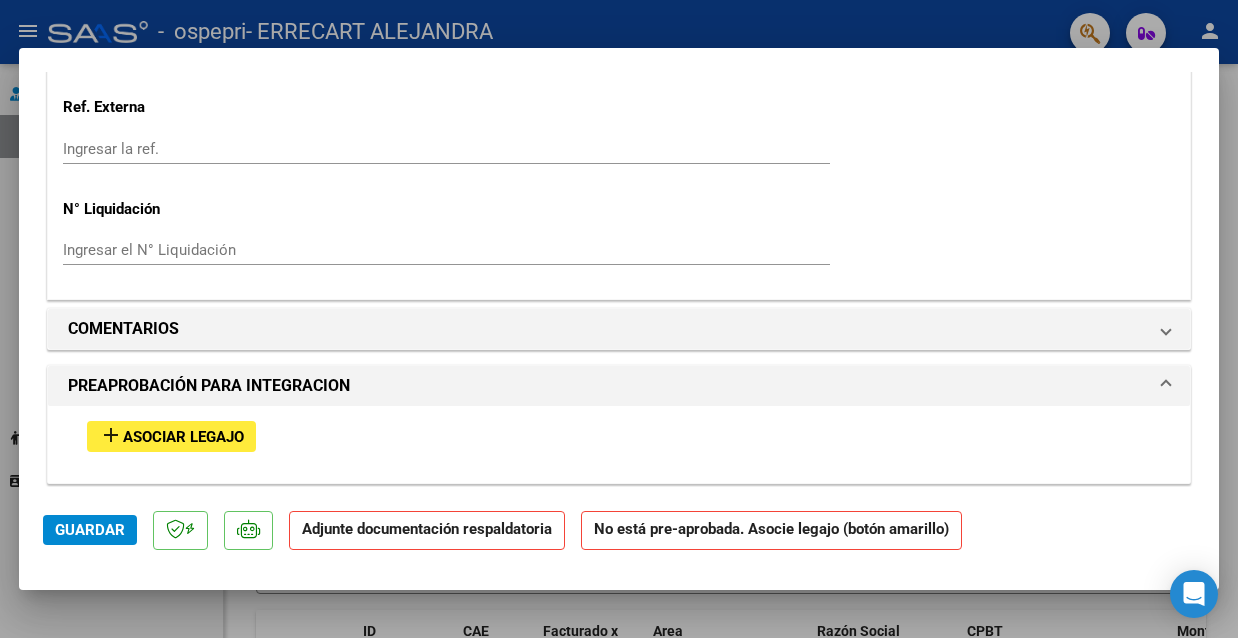 scroll, scrollTop: 1507, scrollLeft: 0, axis: vertical 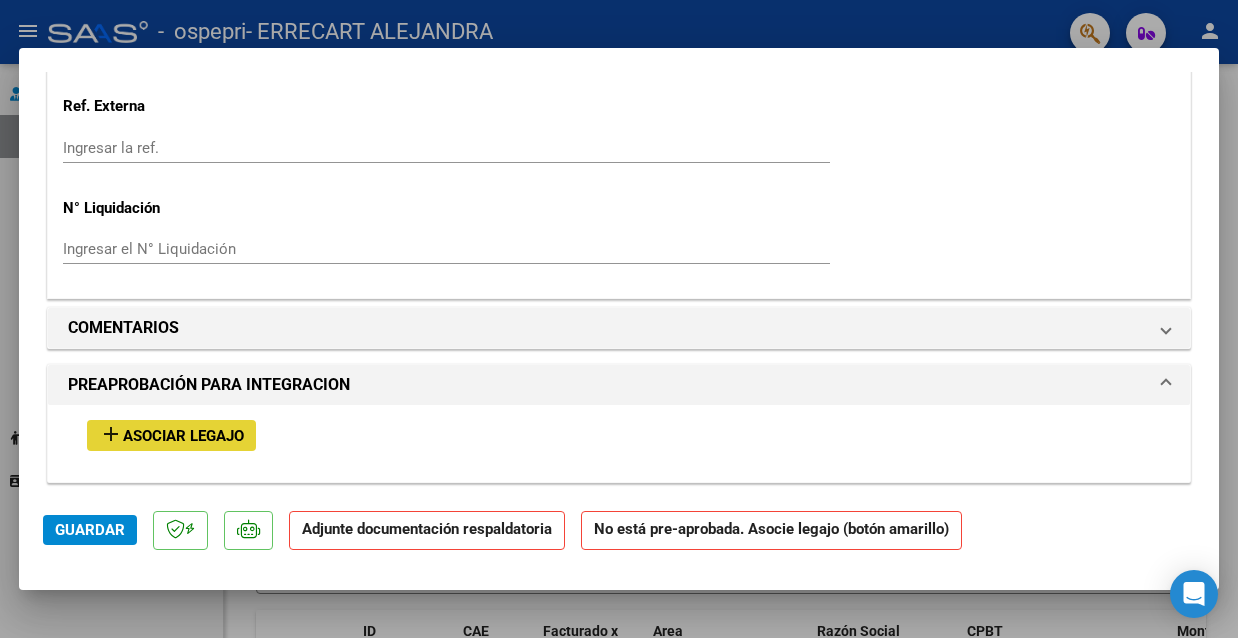 click on "Asociar Legajo" at bounding box center [183, 436] 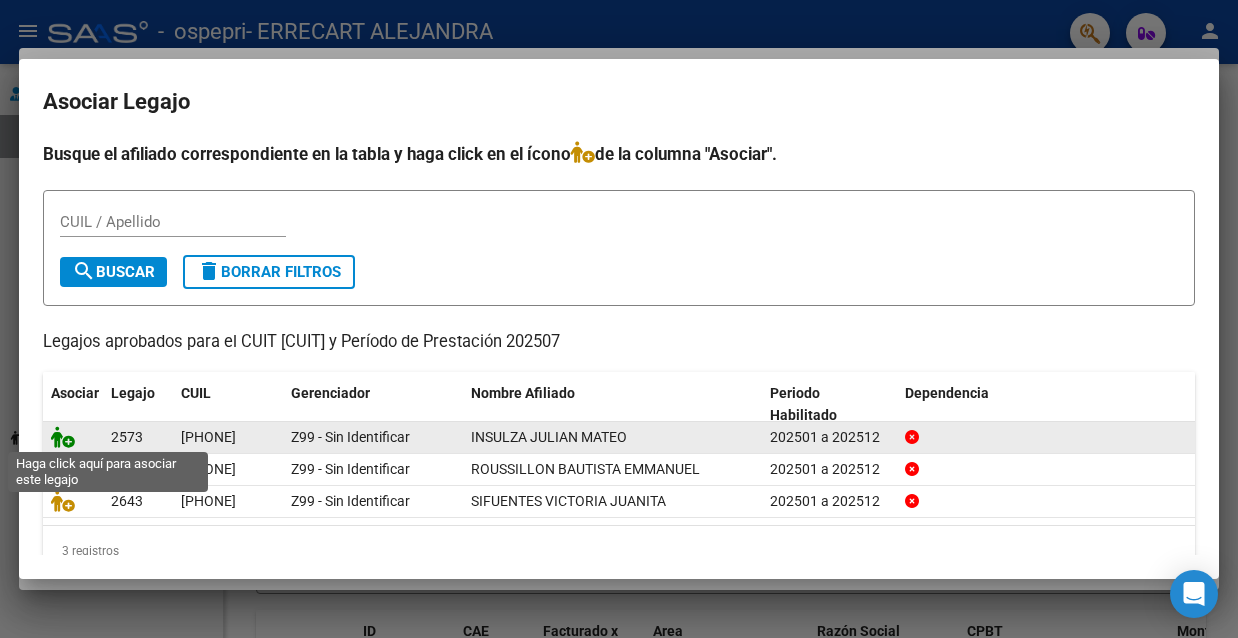 click 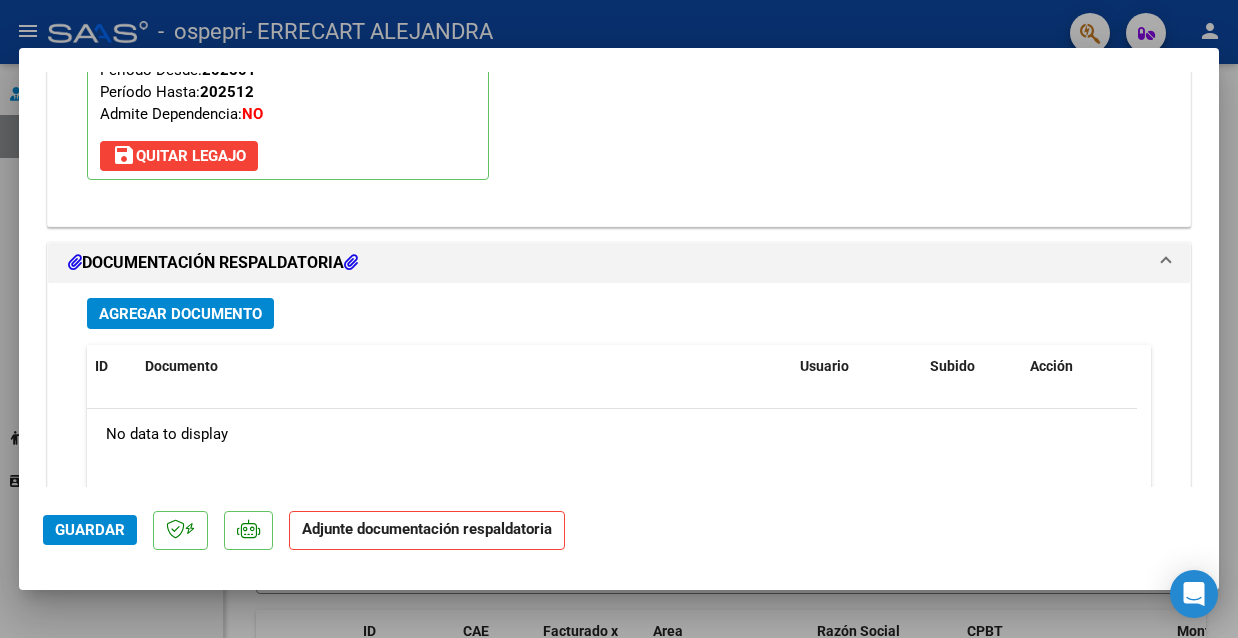 scroll, scrollTop: 2056, scrollLeft: 0, axis: vertical 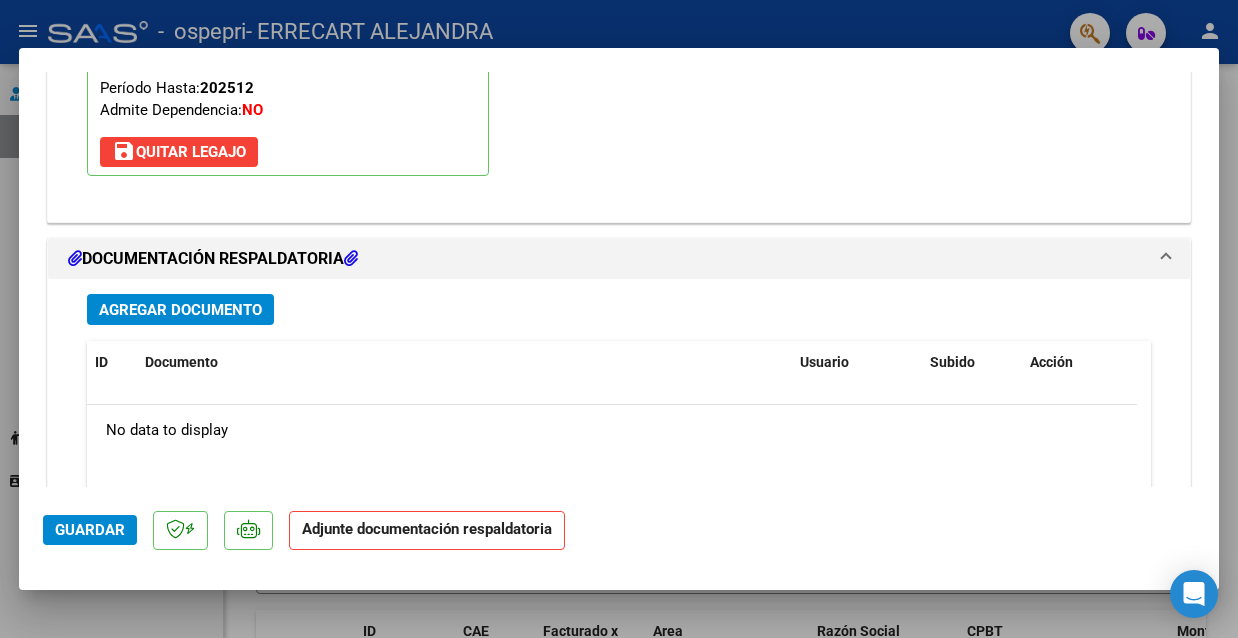click on "Agregar Documento" at bounding box center (180, 309) 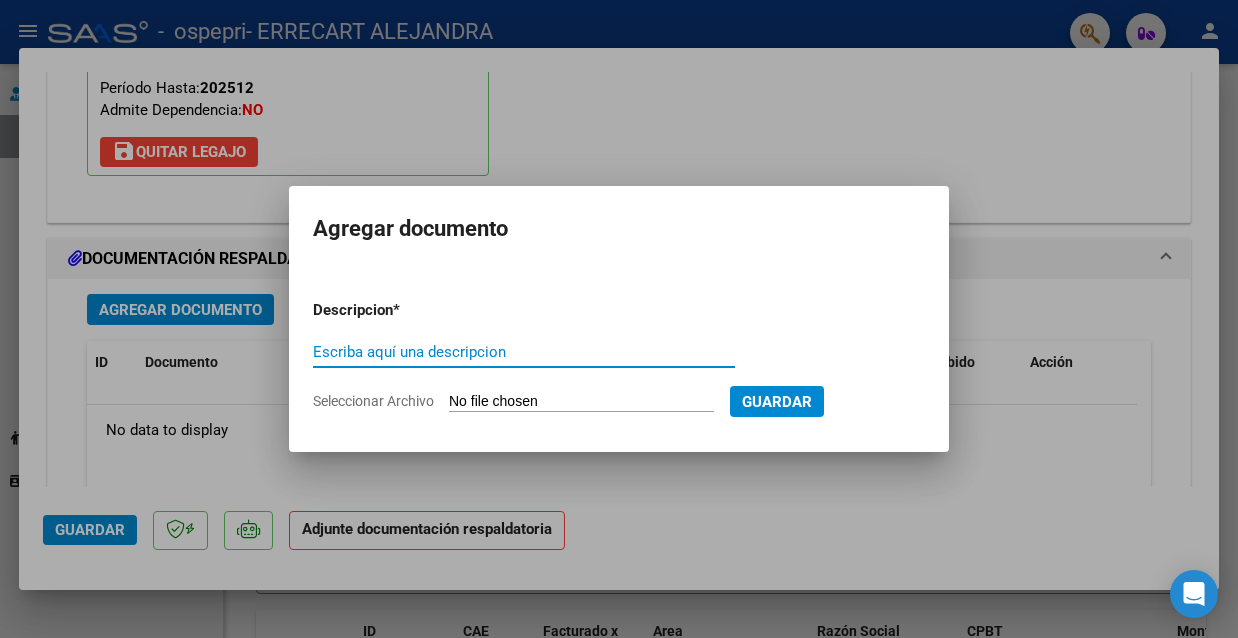 click on "Escriba aquí una descripcion" at bounding box center [524, 352] 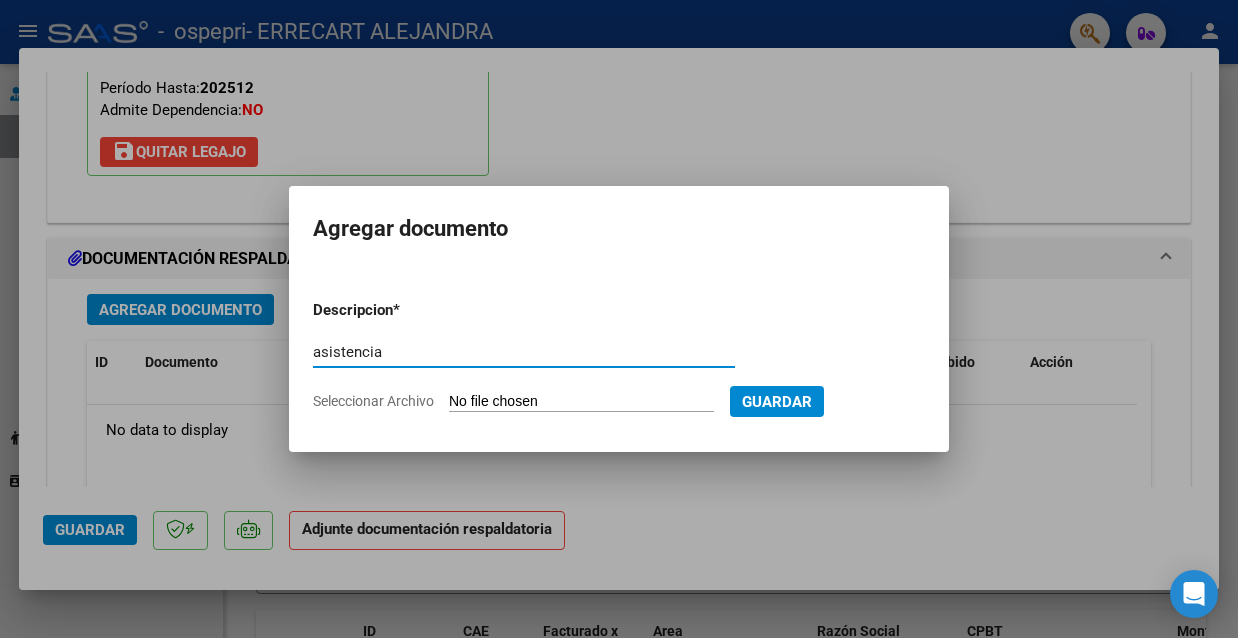 type on "asistencia" 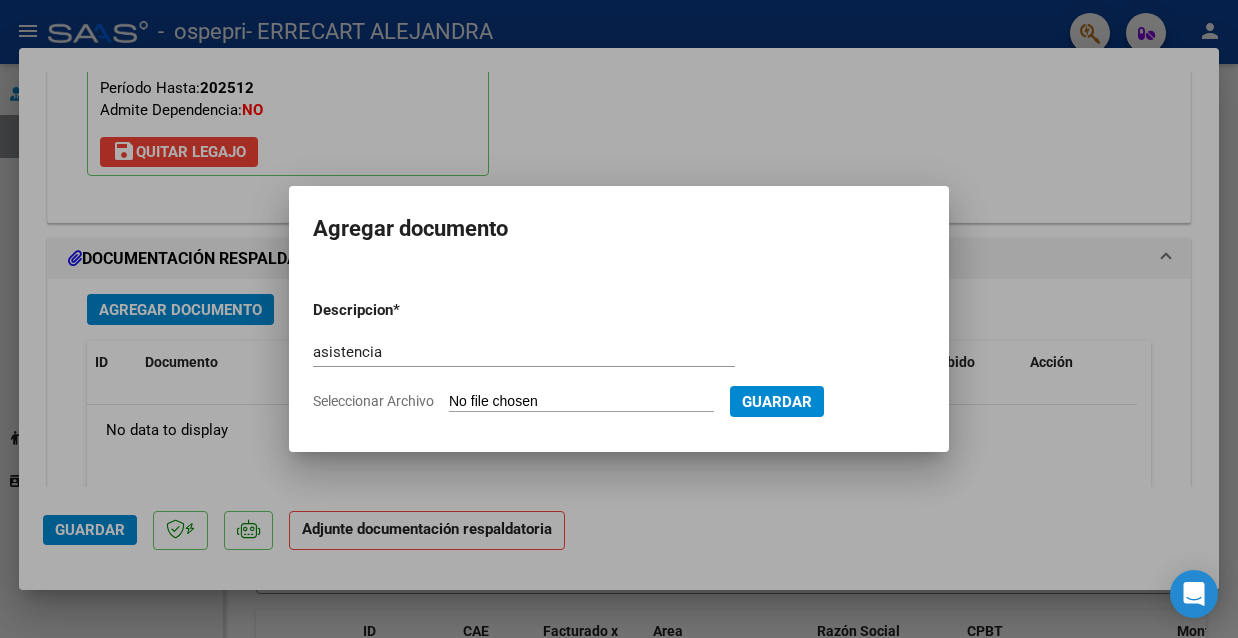 click on "Seleccionar Archivo" at bounding box center (581, 402) 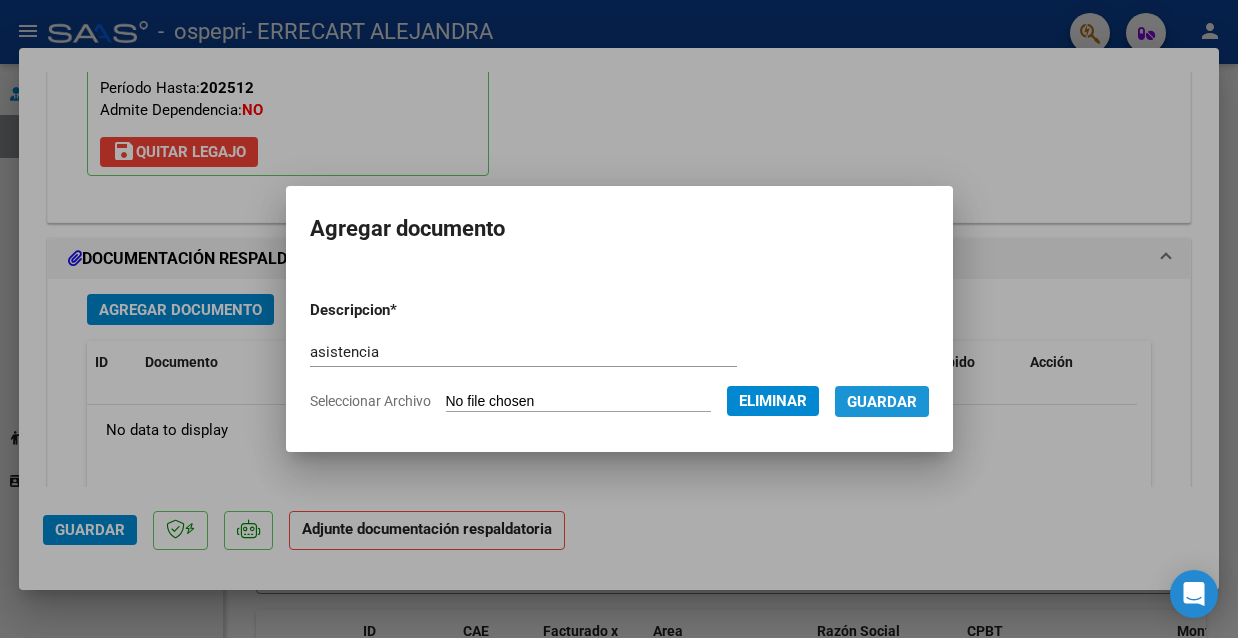 click on "Guardar" at bounding box center (882, 402) 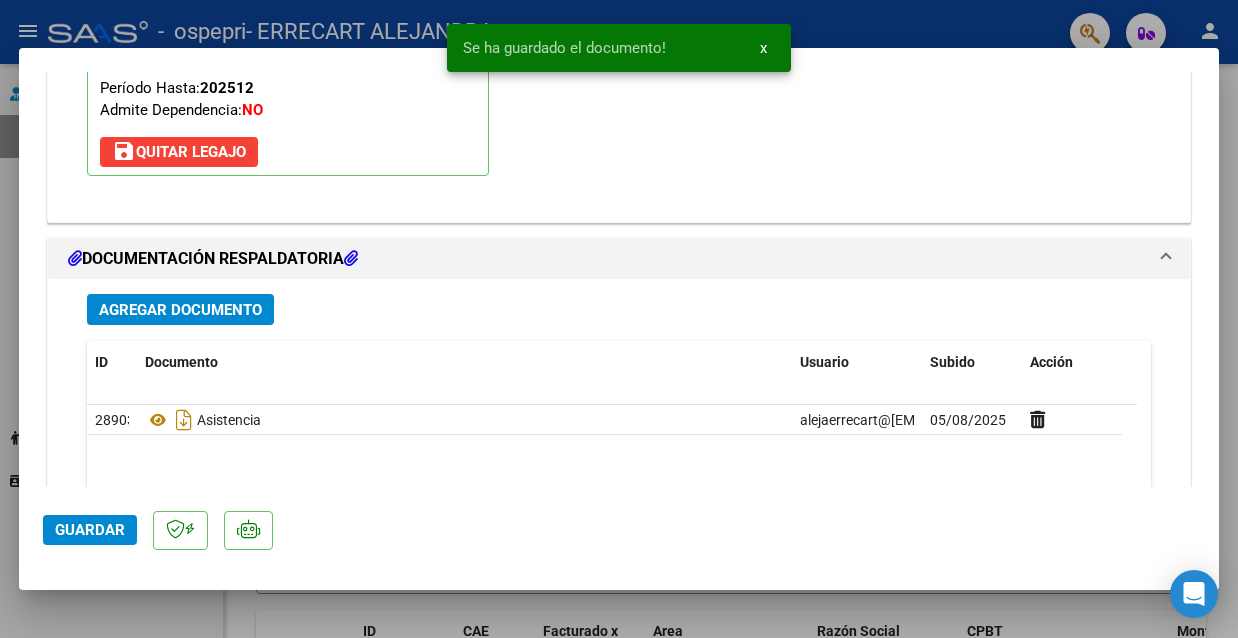 click at bounding box center [619, 319] 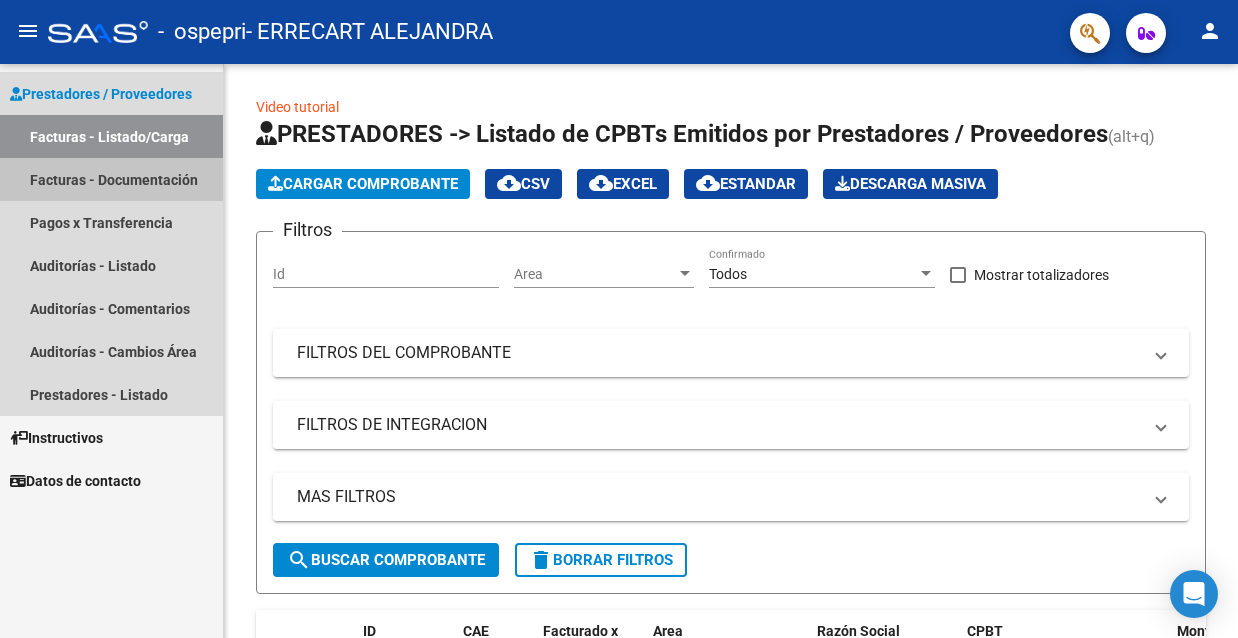click on "Facturas - Documentación" at bounding box center [111, 179] 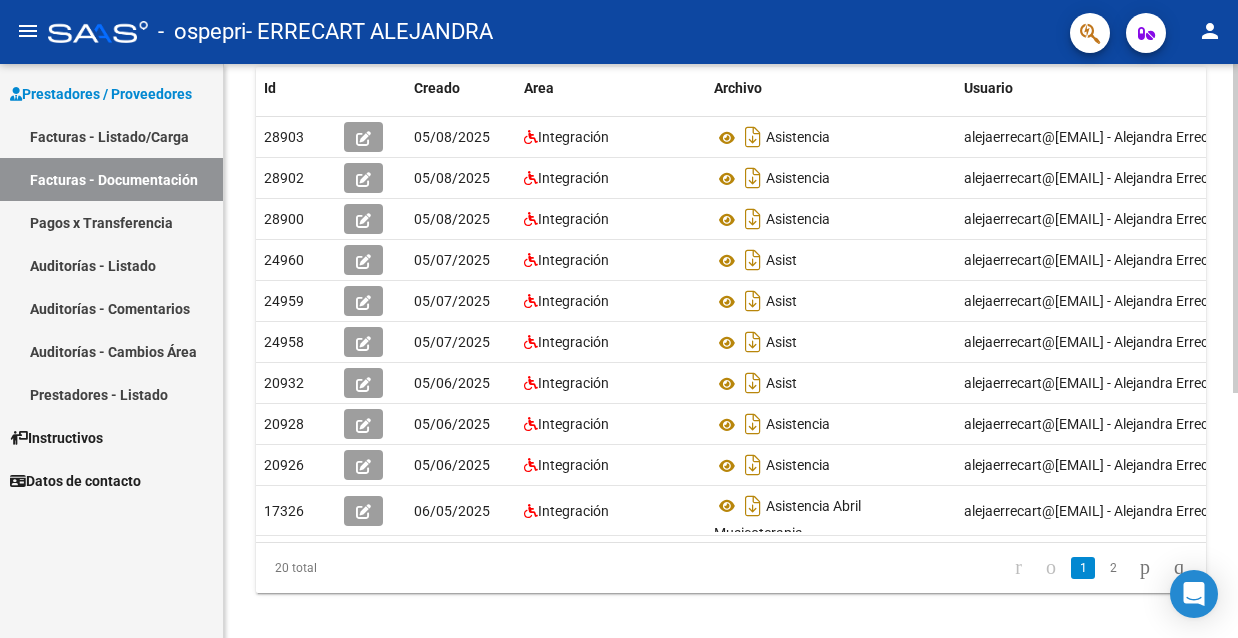 scroll, scrollTop: 405, scrollLeft: 0, axis: vertical 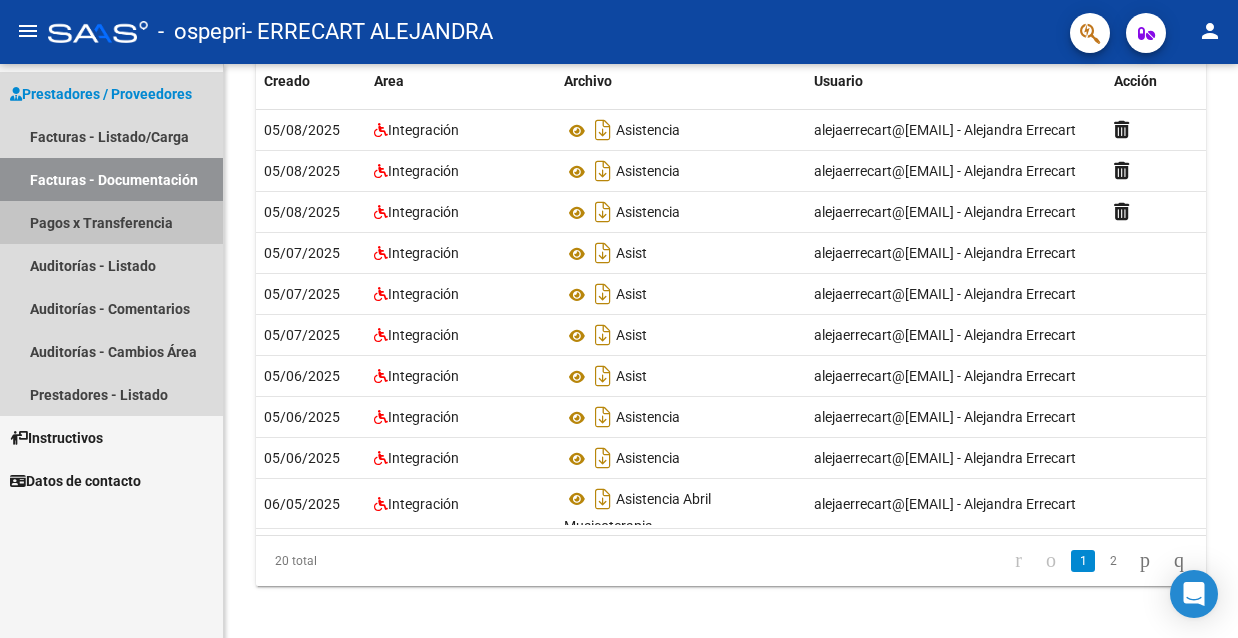 click on "Pagos x Transferencia" at bounding box center [111, 222] 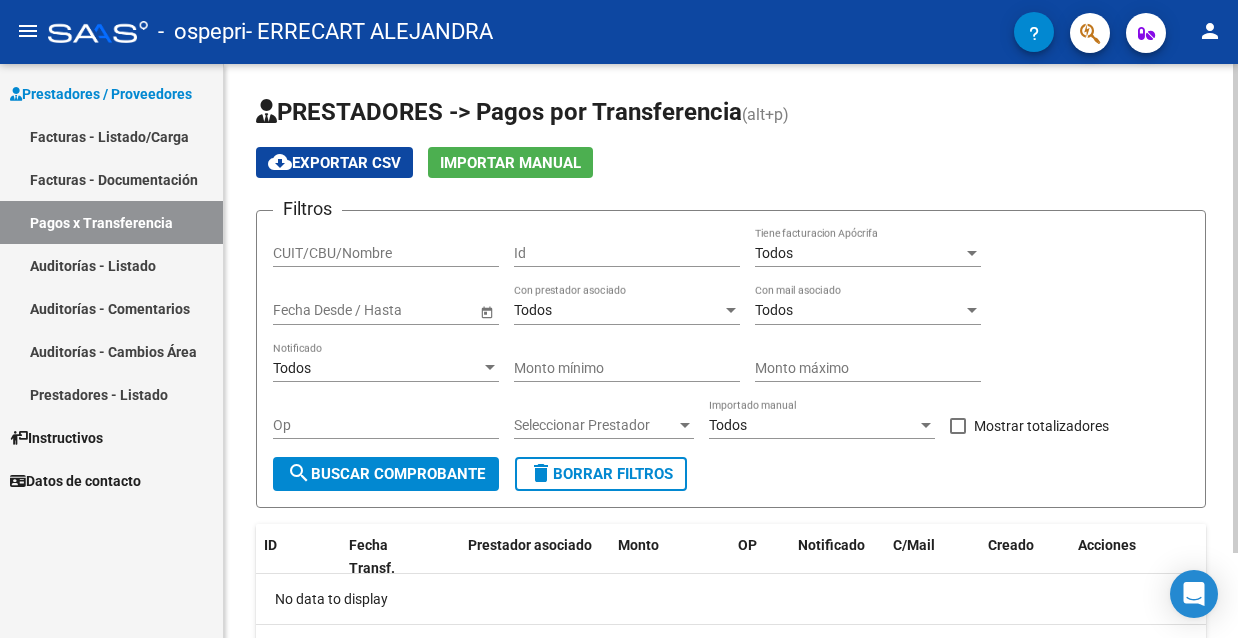 scroll, scrollTop: 99, scrollLeft: 0, axis: vertical 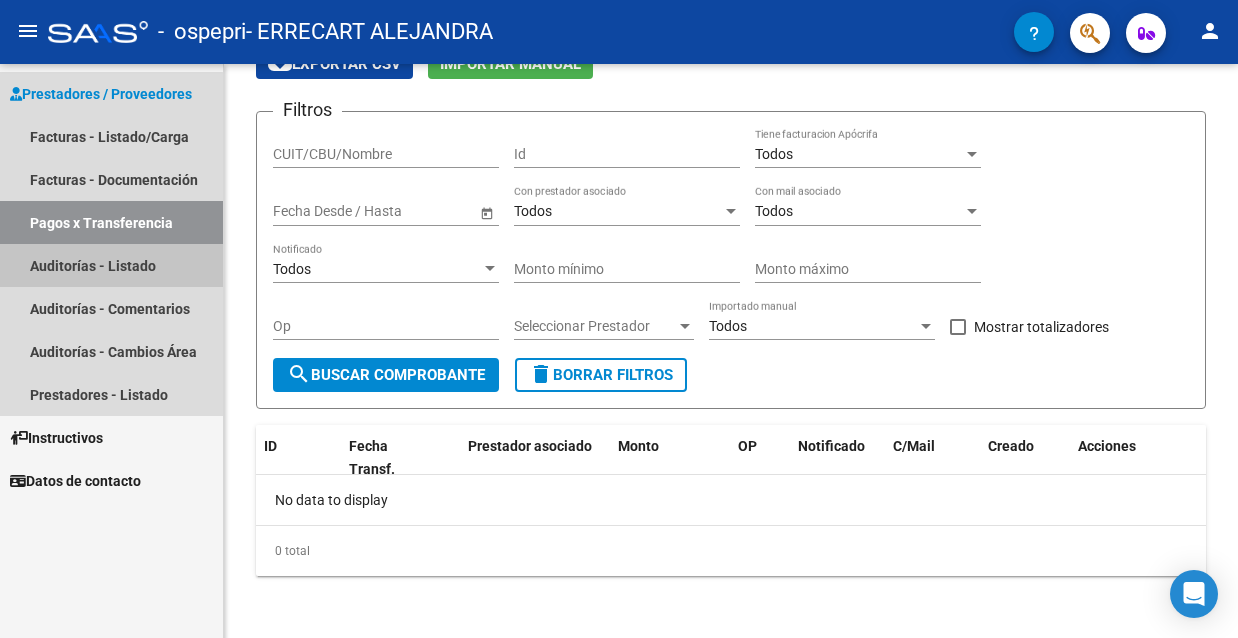 click on "Auditorías - Listado" at bounding box center [111, 265] 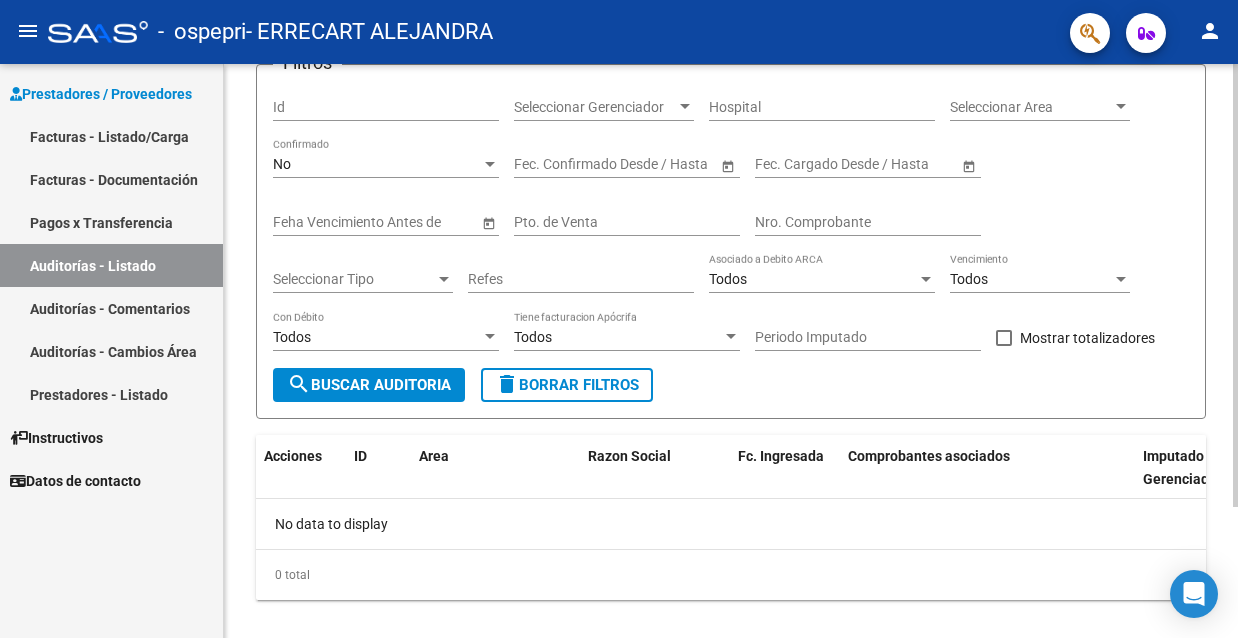scroll, scrollTop: 170, scrollLeft: 0, axis: vertical 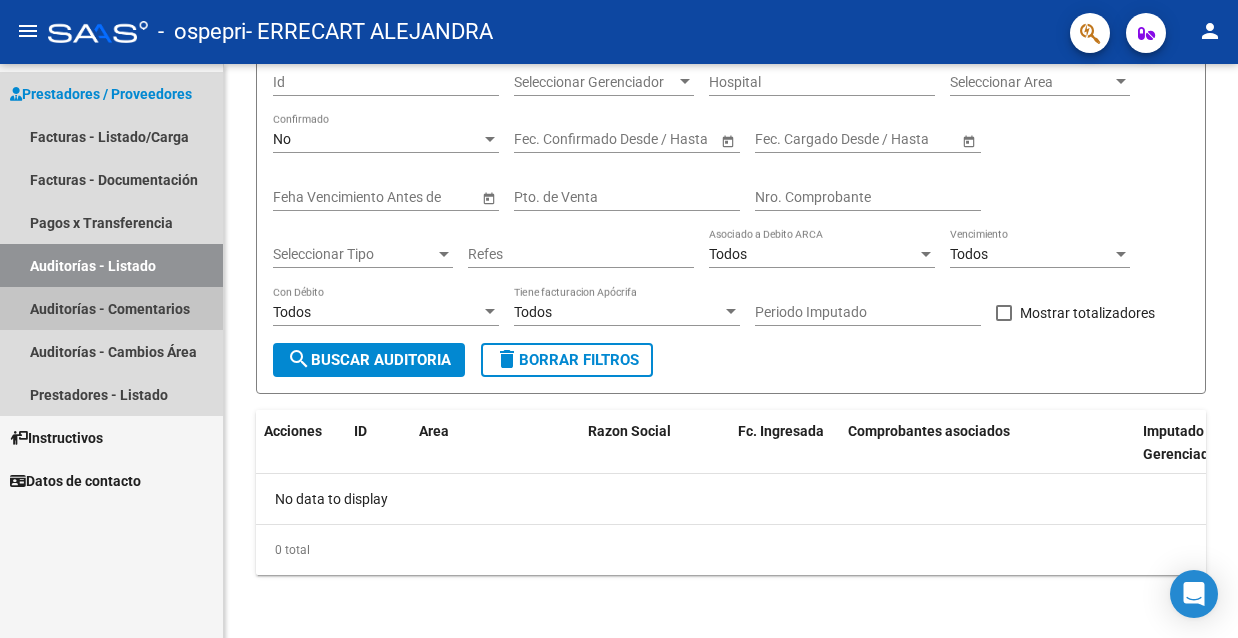 click on "Auditorías - Comentarios" at bounding box center (111, 308) 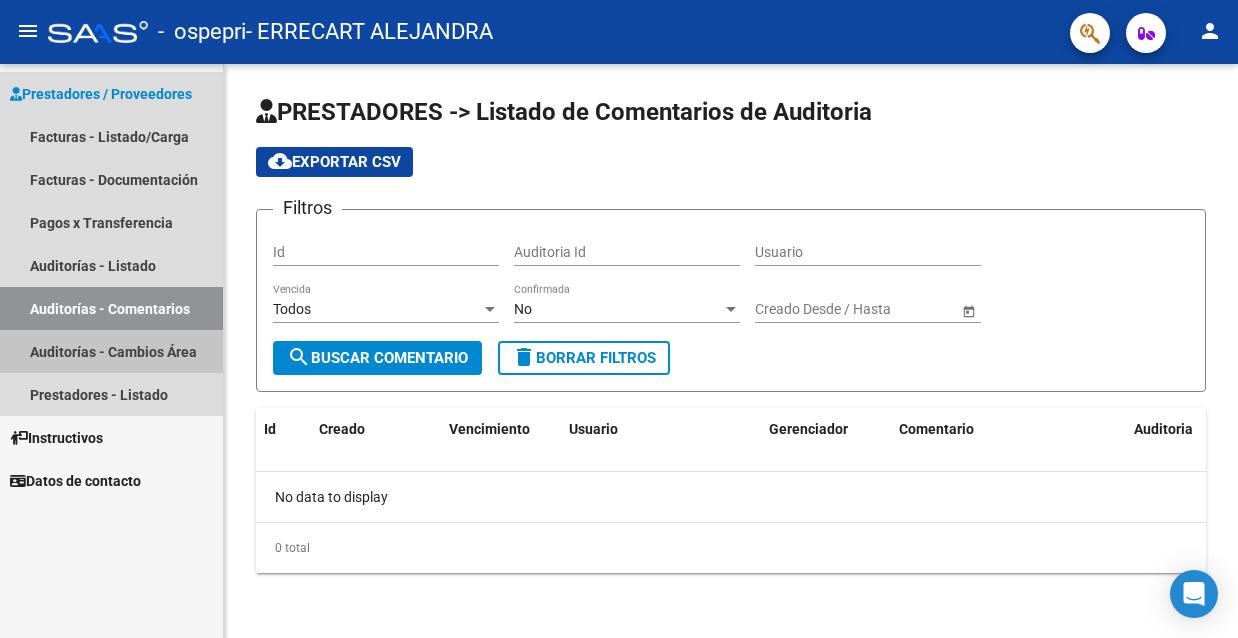 click on "Auditorías - Cambios Área" at bounding box center (111, 351) 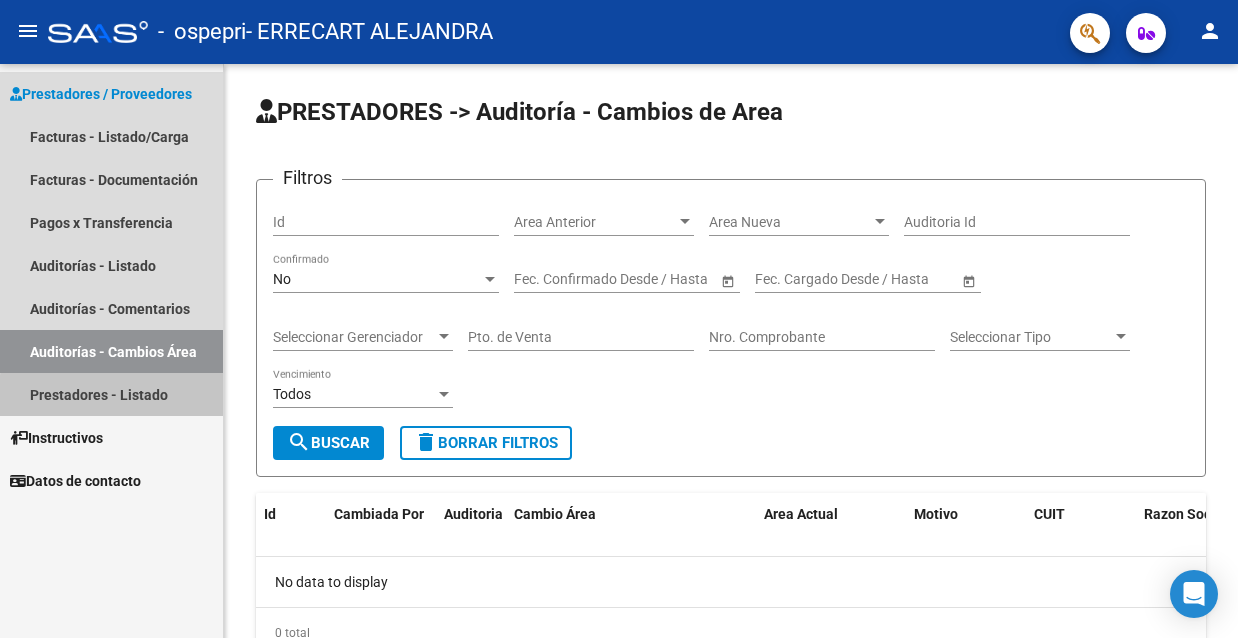 click on "Prestadores - Listado" at bounding box center [111, 394] 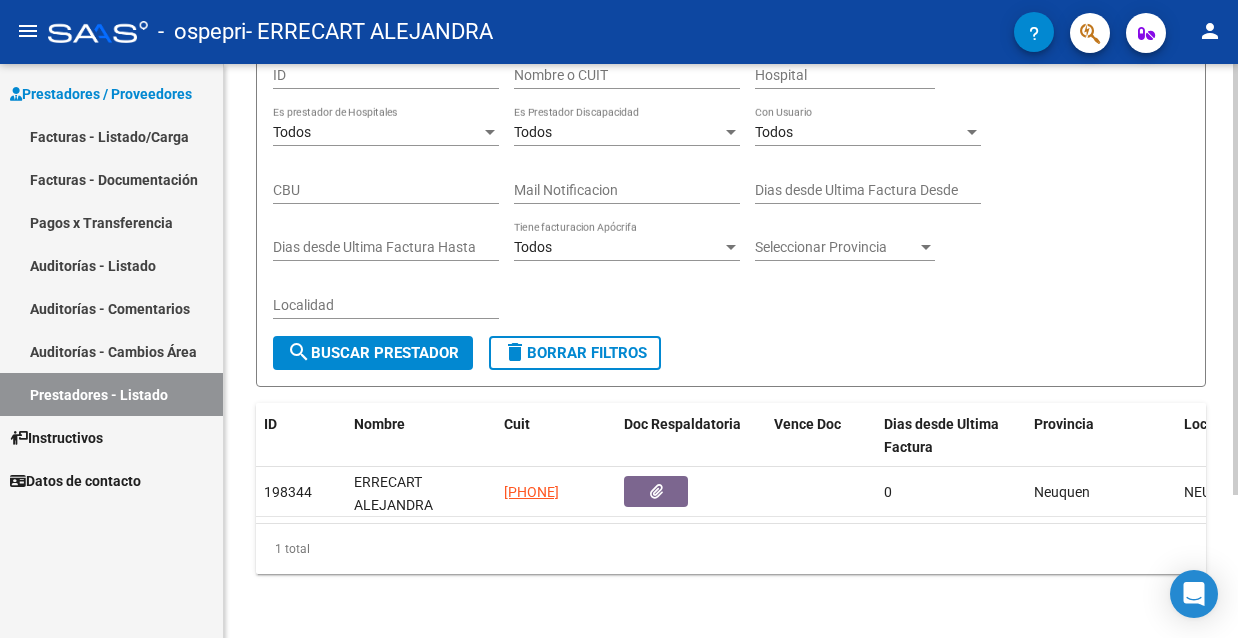 scroll, scrollTop: 190, scrollLeft: 0, axis: vertical 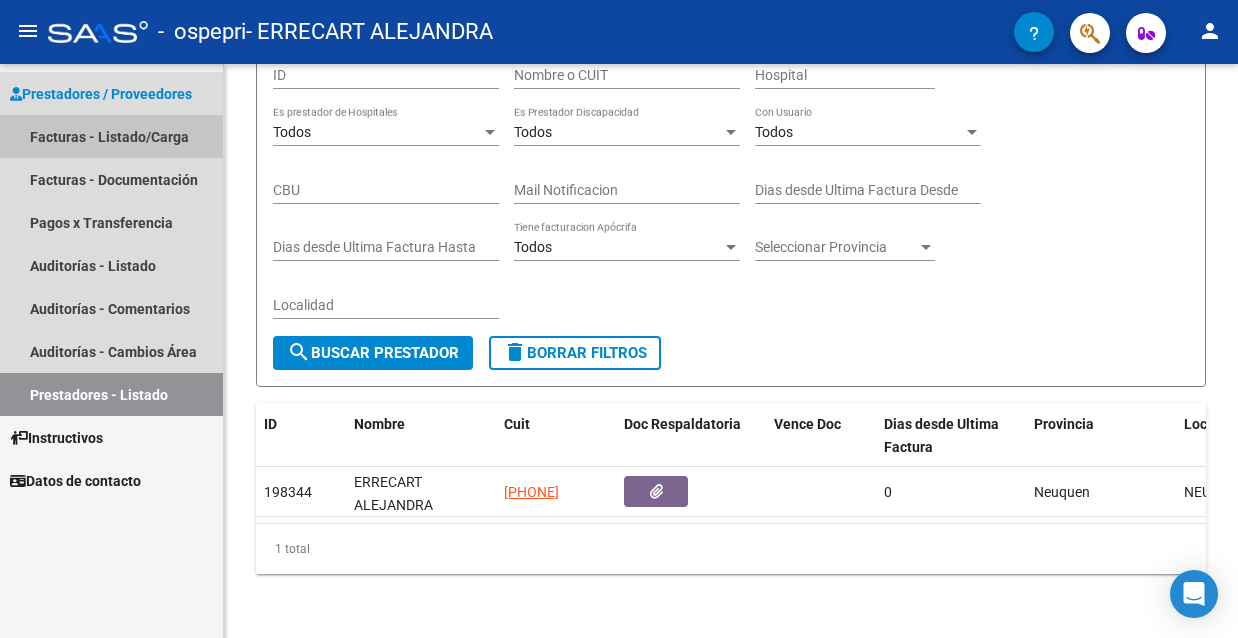 click on "Facturas - Listado/Carga" at bounding box center [111, 136] 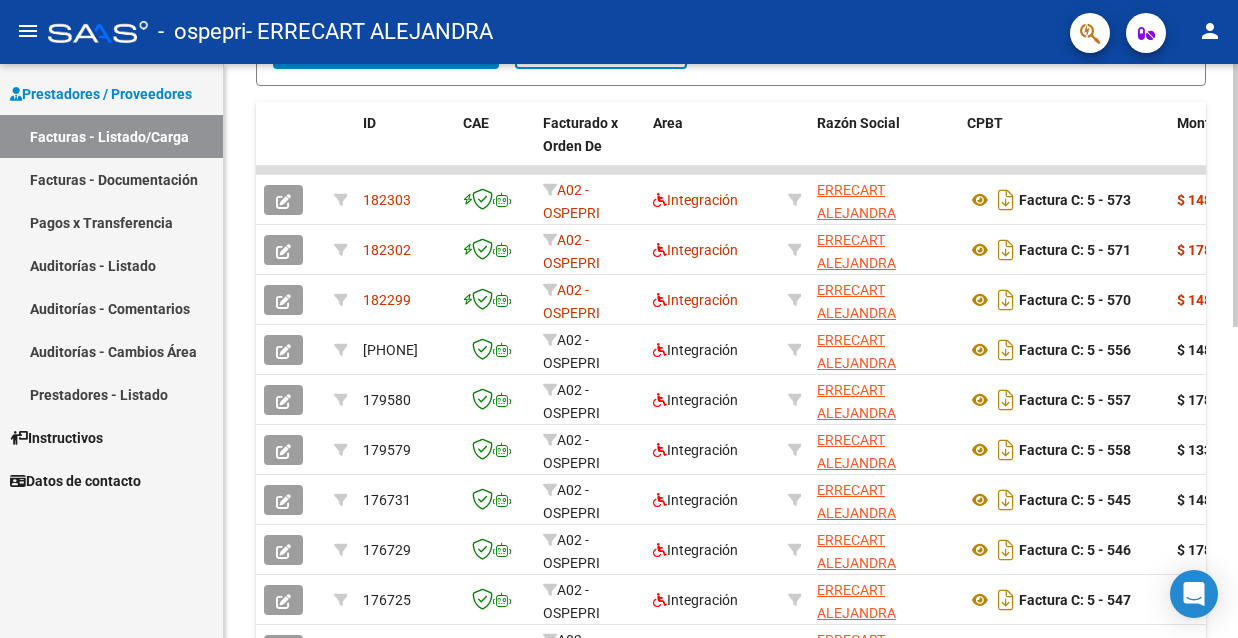 scroll, scrollTop: 518, scrollLeft: 0, axis: vertical 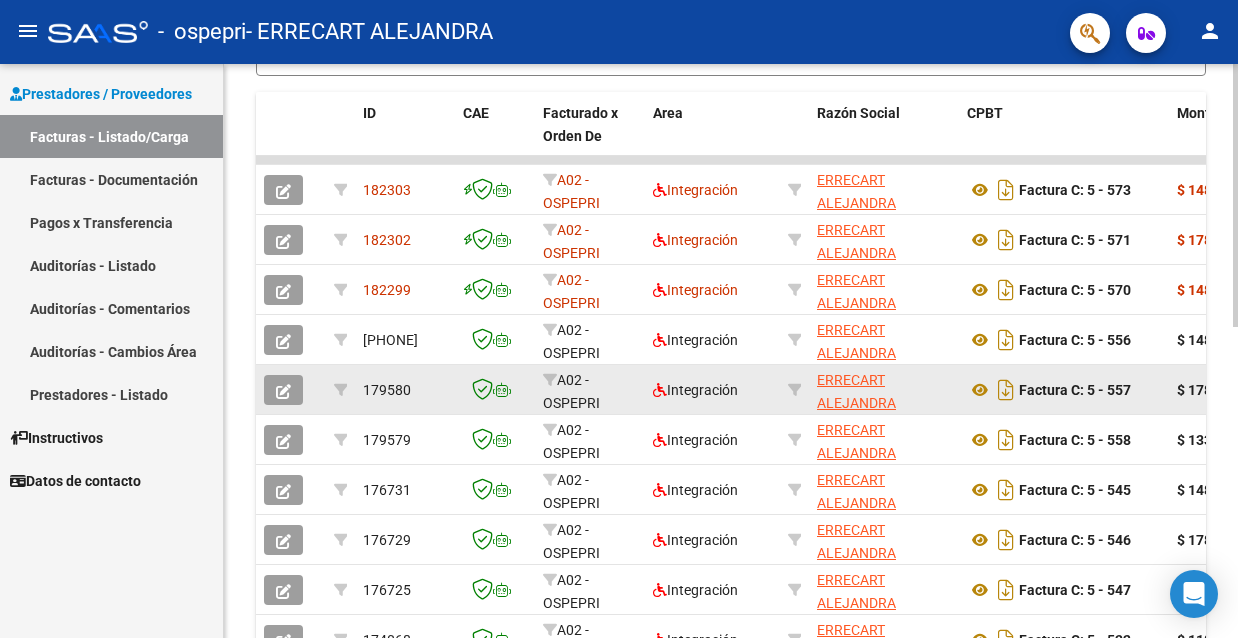 click on "ERRECART ALEJANDRA   [PHONE]" 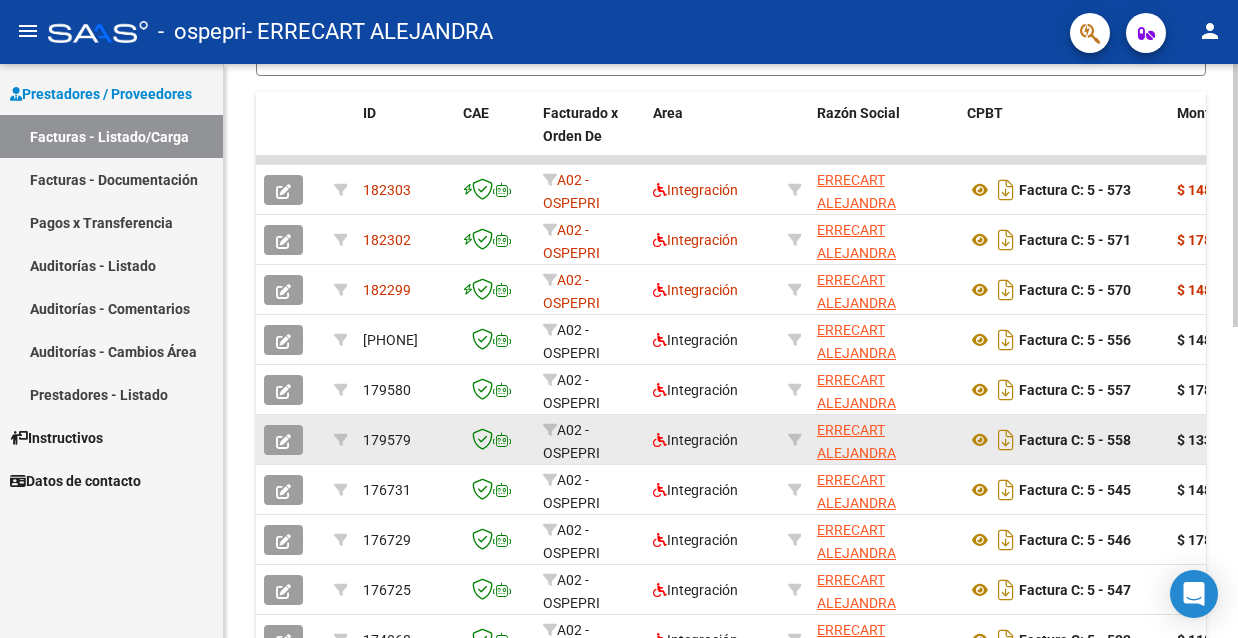 scroll, scrollTop: 679, scrollLeft: 0, axis: vertical 